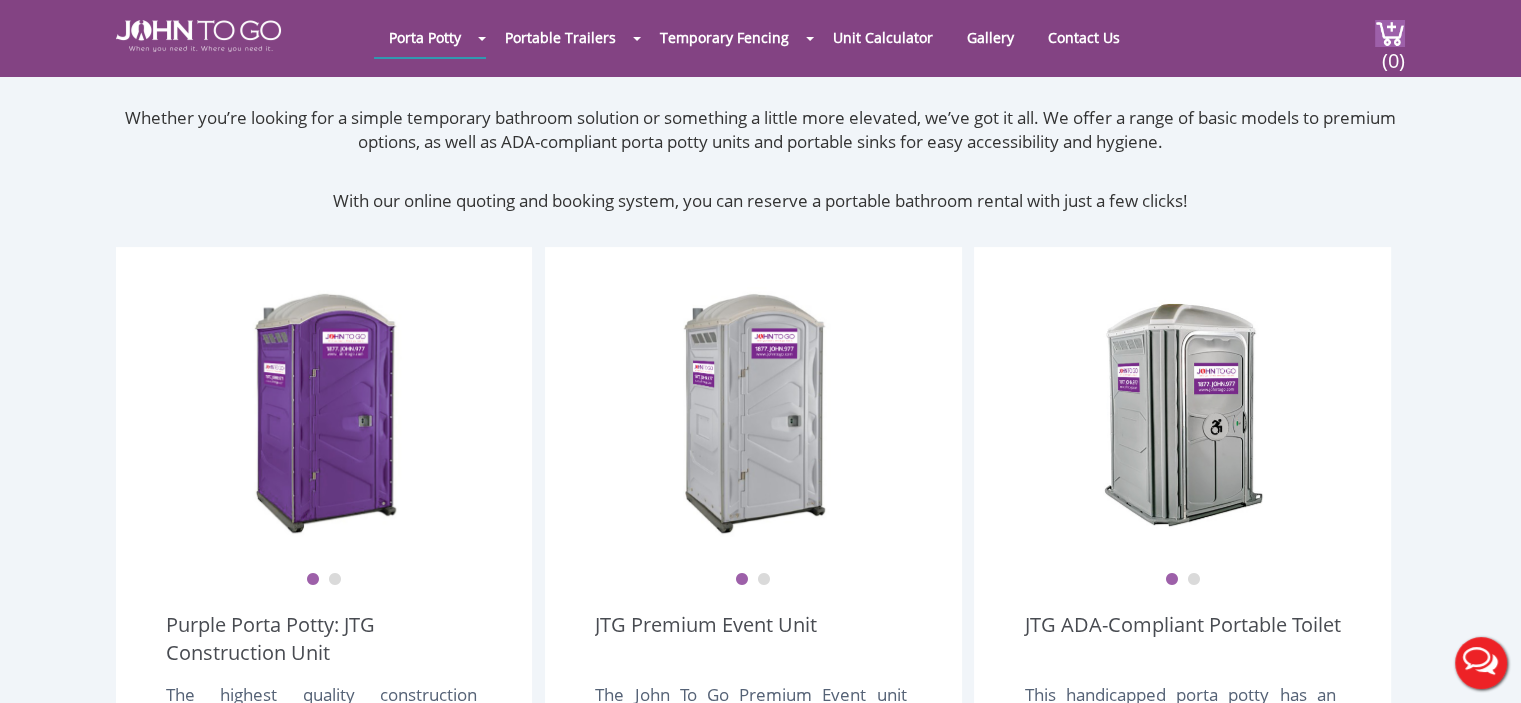 scroll, scrollTop: 533, scrollLeft: 0, axis: vertical 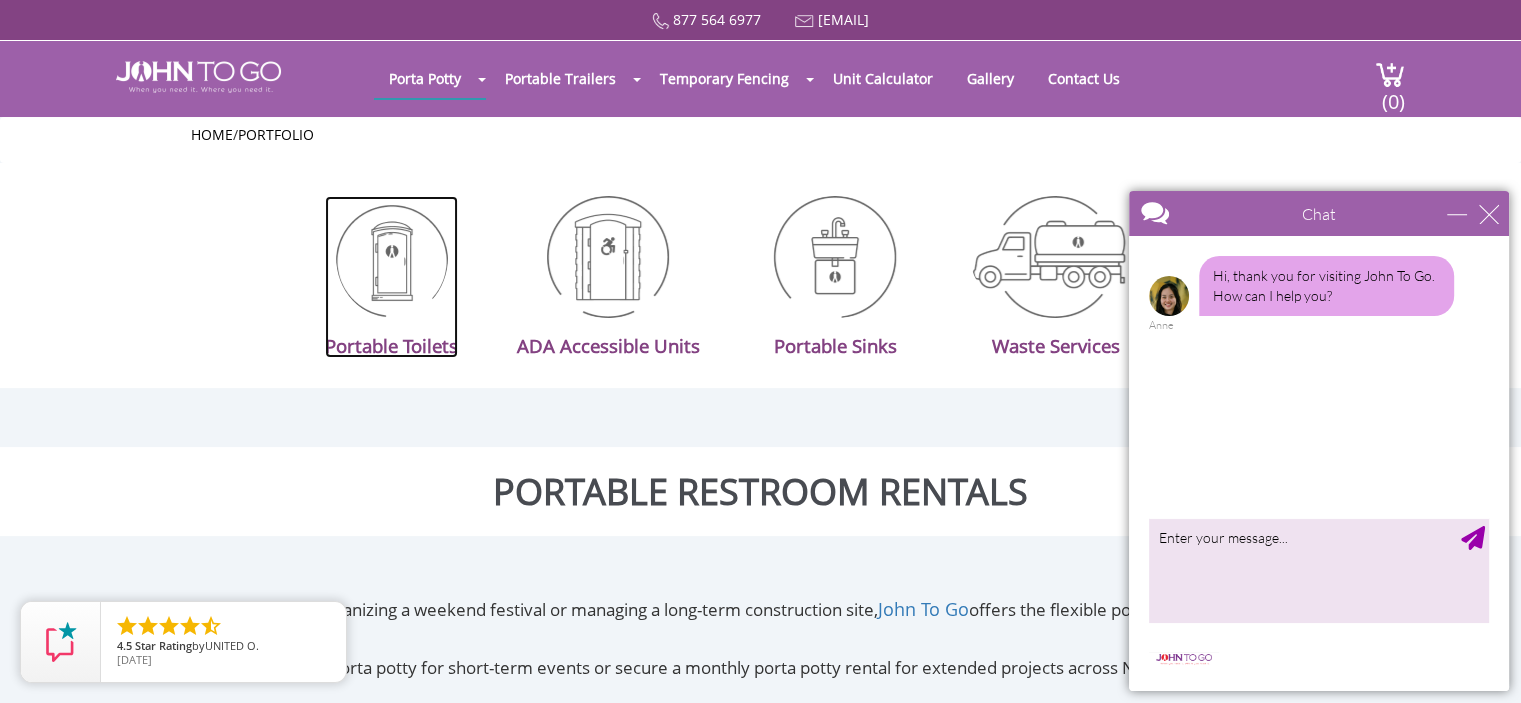 click at bounding box center [392, 257] 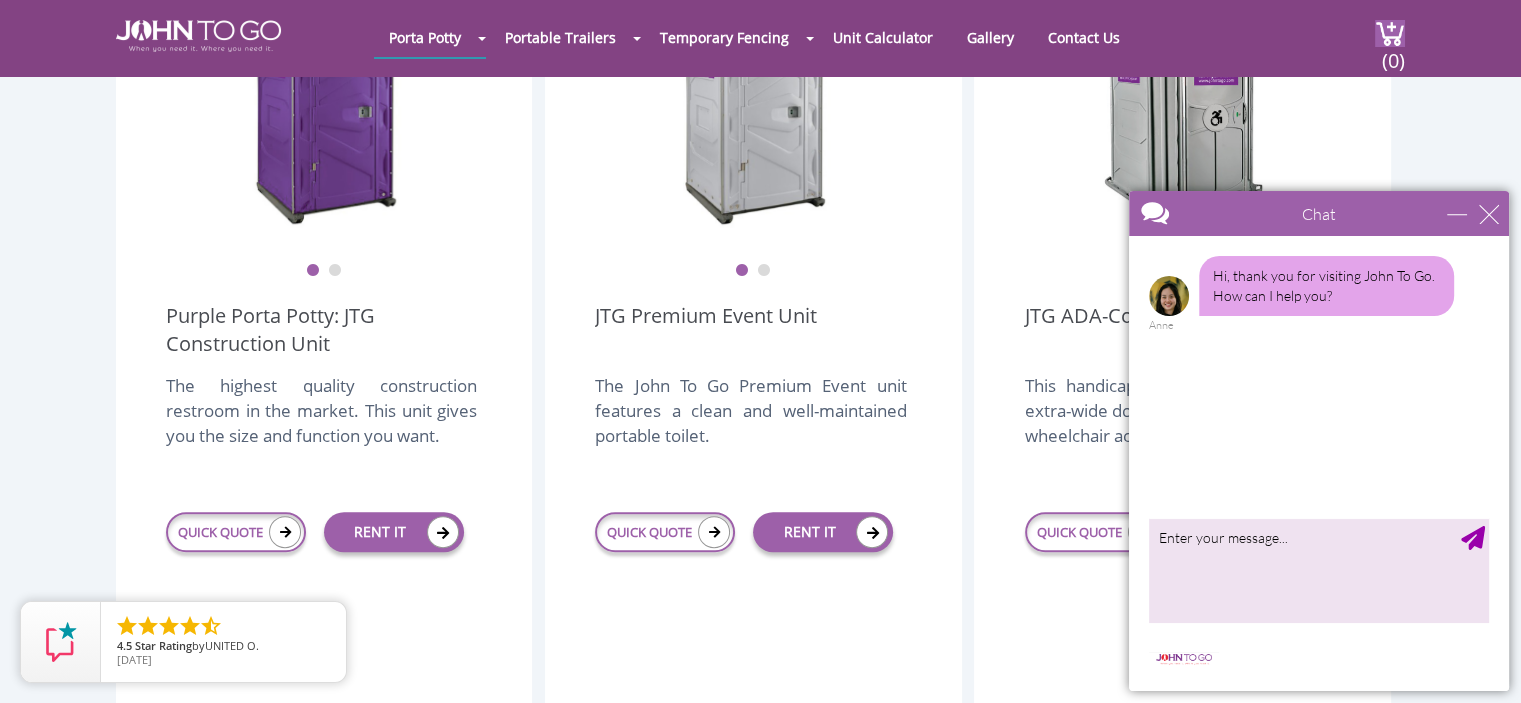 scroll, scrollTop: 856, scrollLeft: 0, axis: vertical 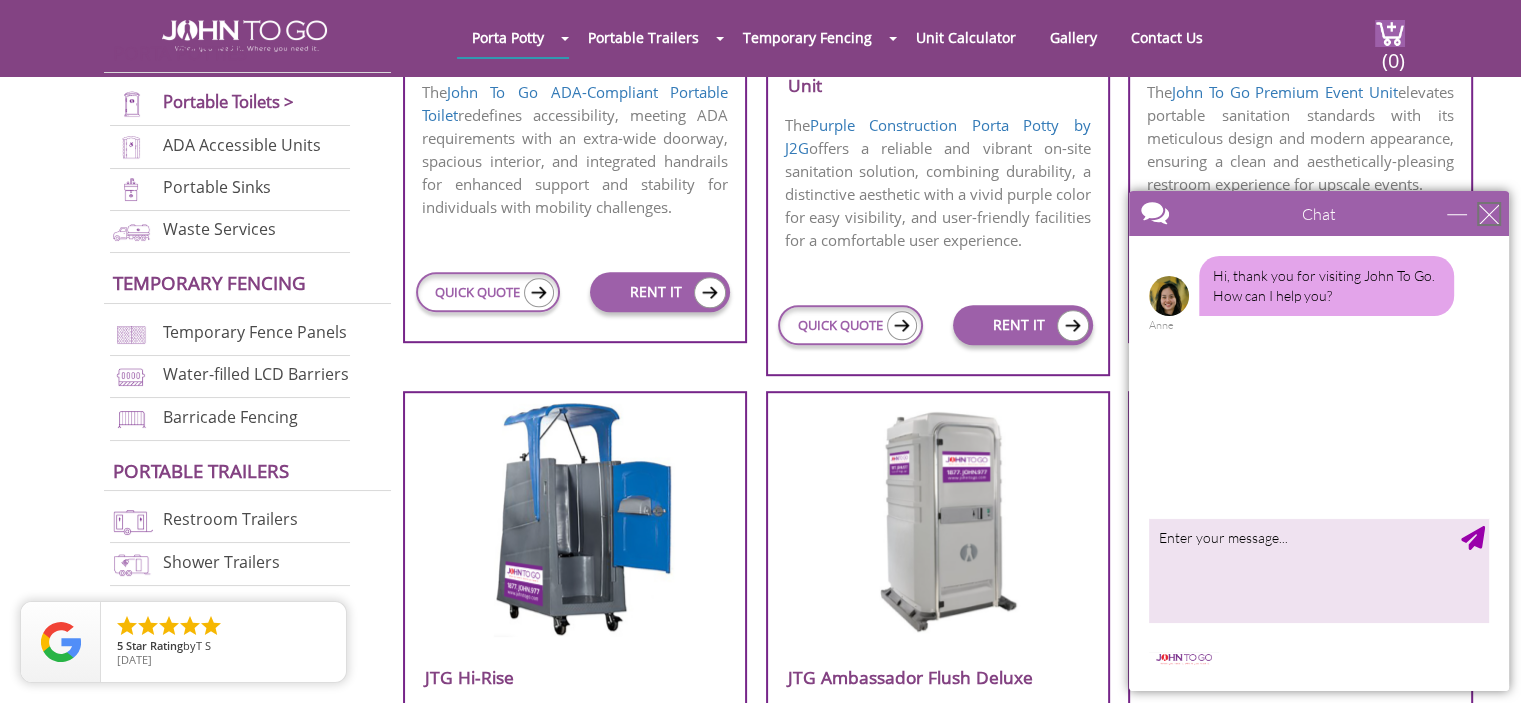 click at bounding box center (1489, 214) 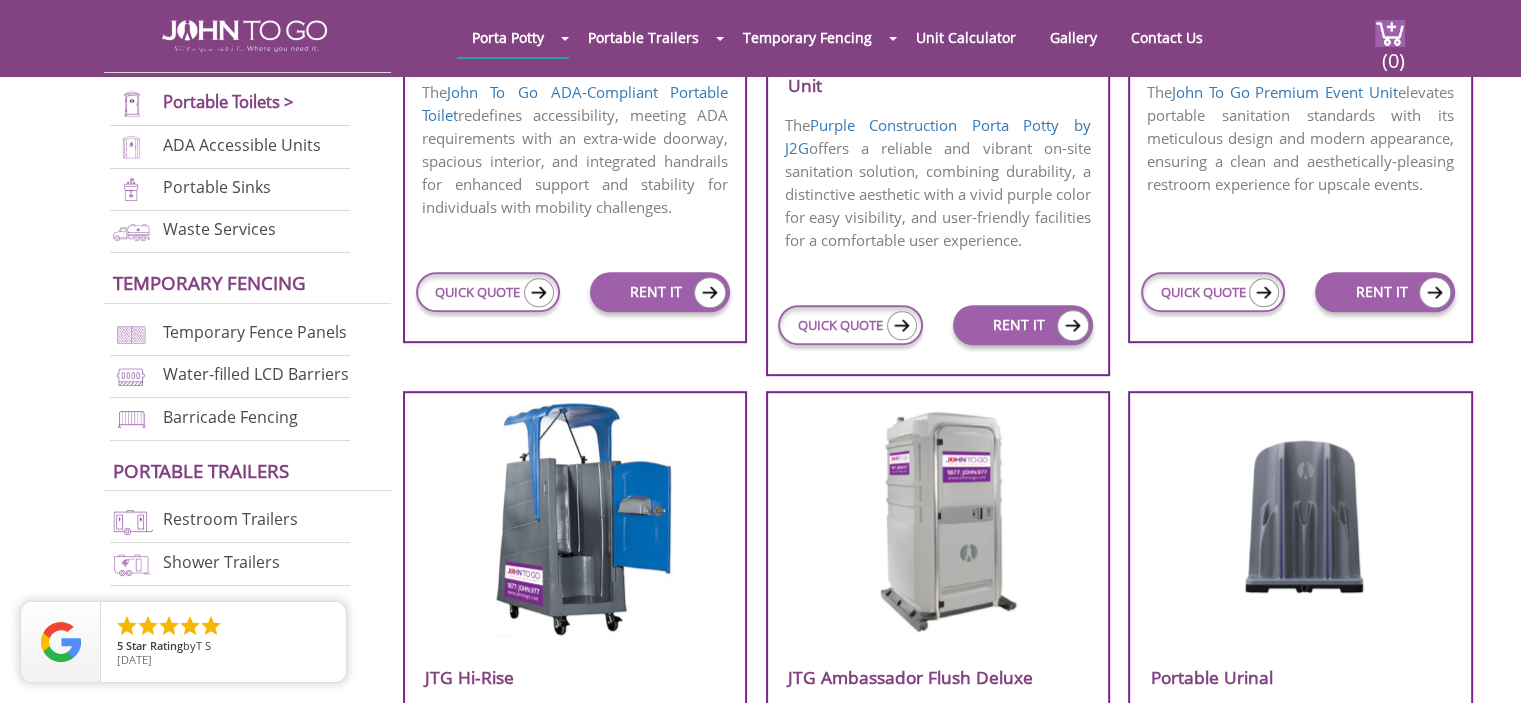 scroll, scrollTop: 0, scrollLeft: 0, axis: both 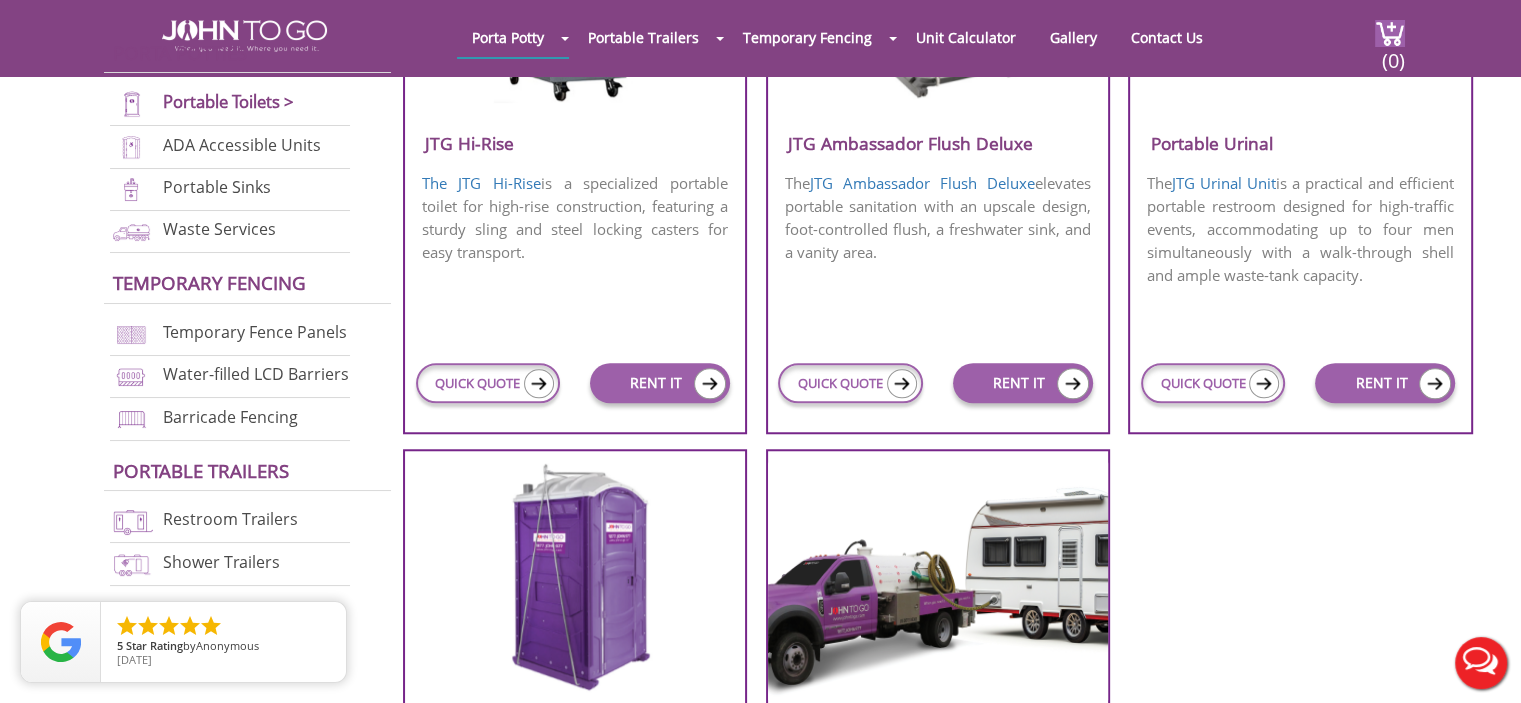 click at bounding box center (574, 579) 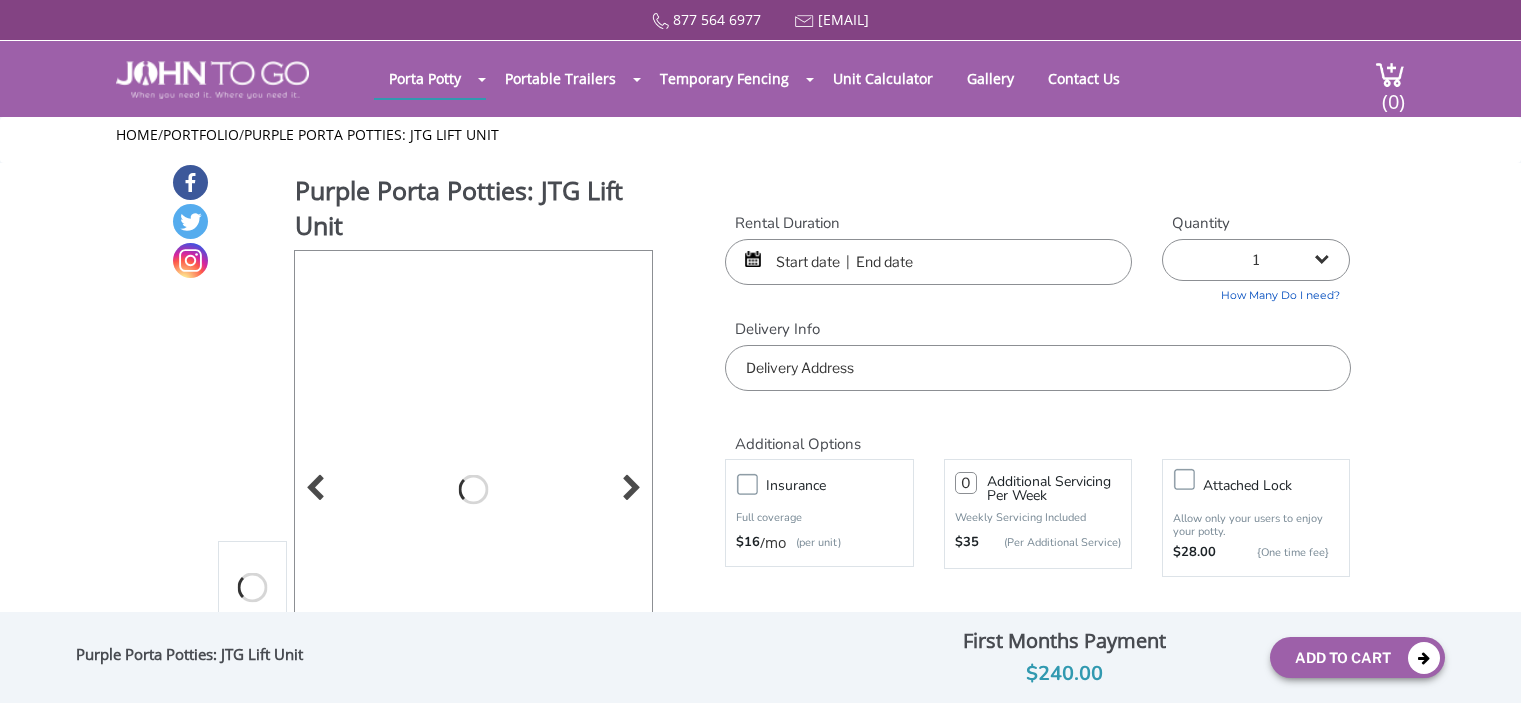 scroll, scrollTop: 0, scrollLeft: 0, axis: both 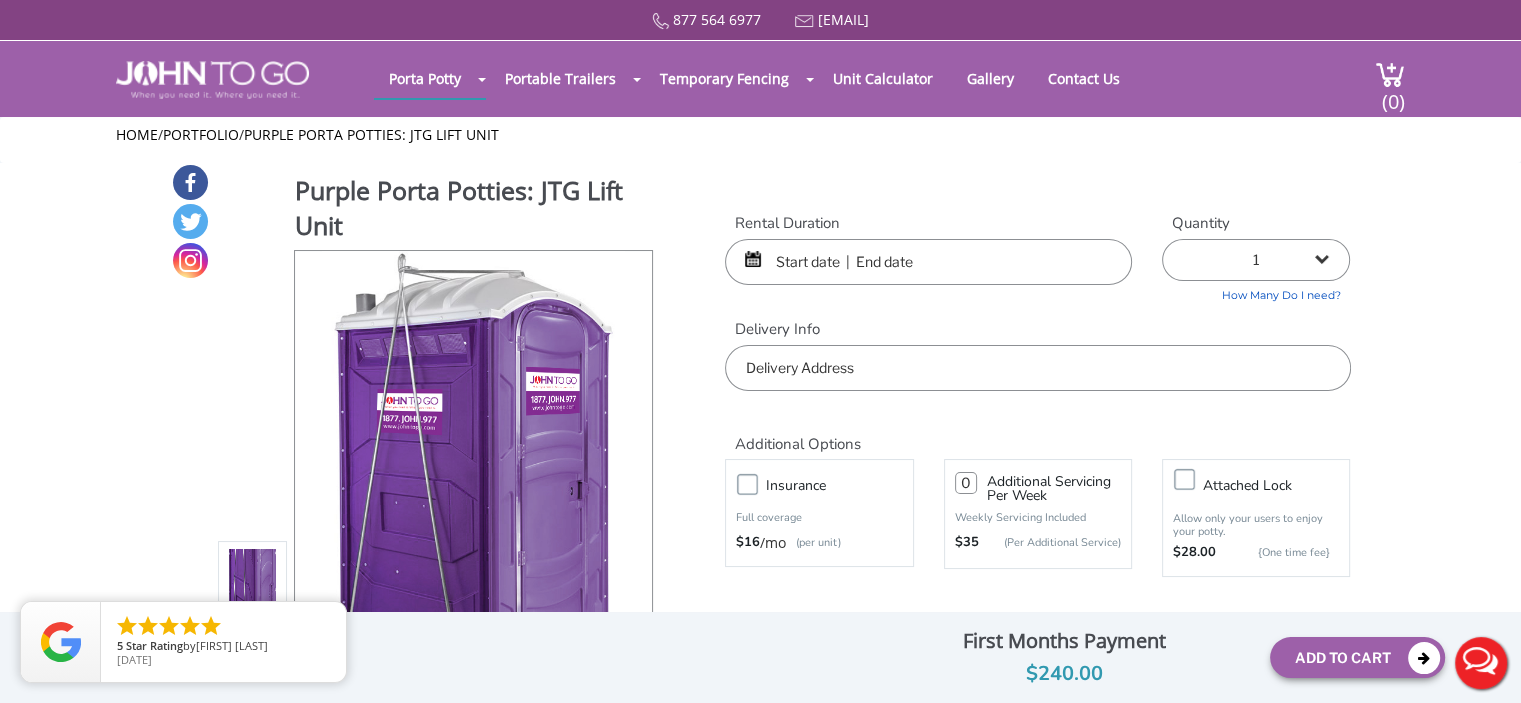 click at bounding box center [928, 262] 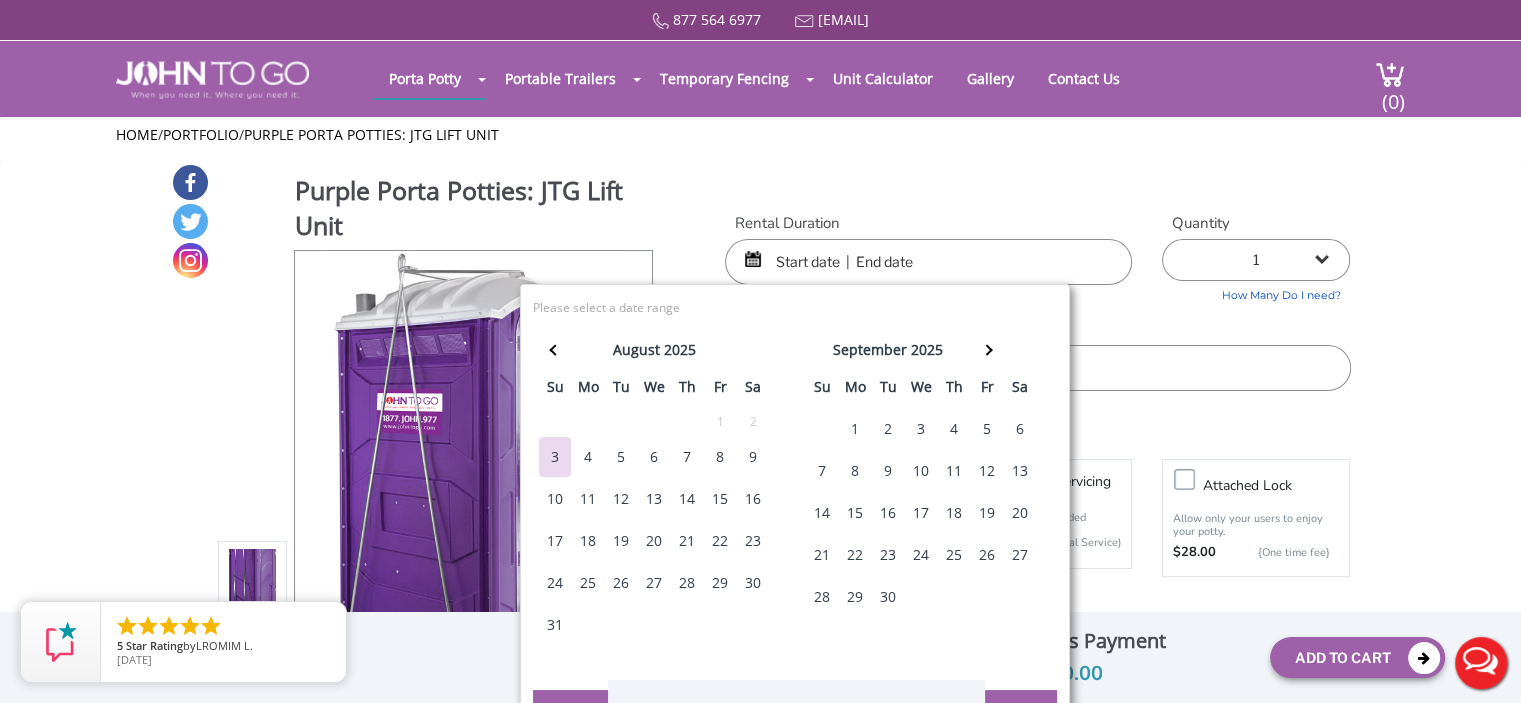 click on "11" at bounding box center (588, 499) 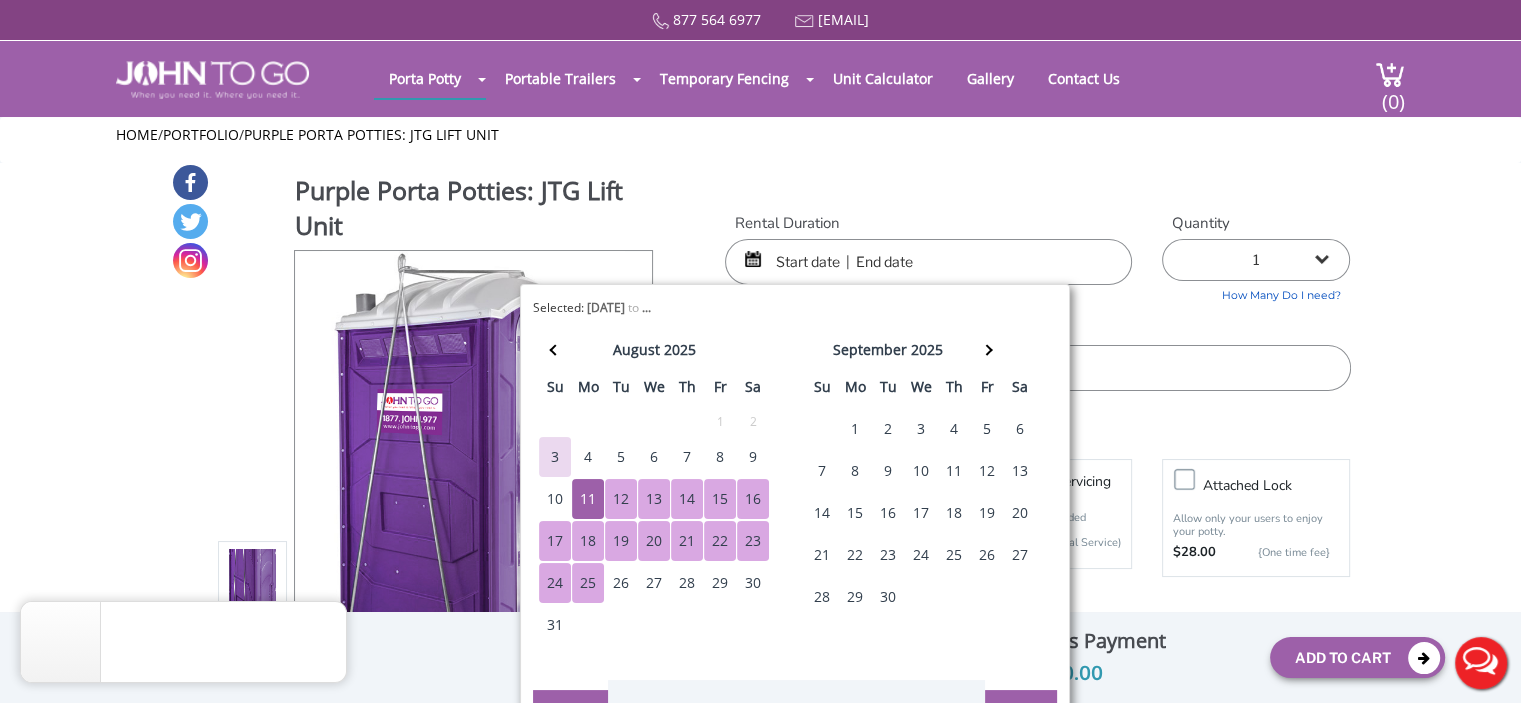 click on "25" at bounding box center (588, 583) 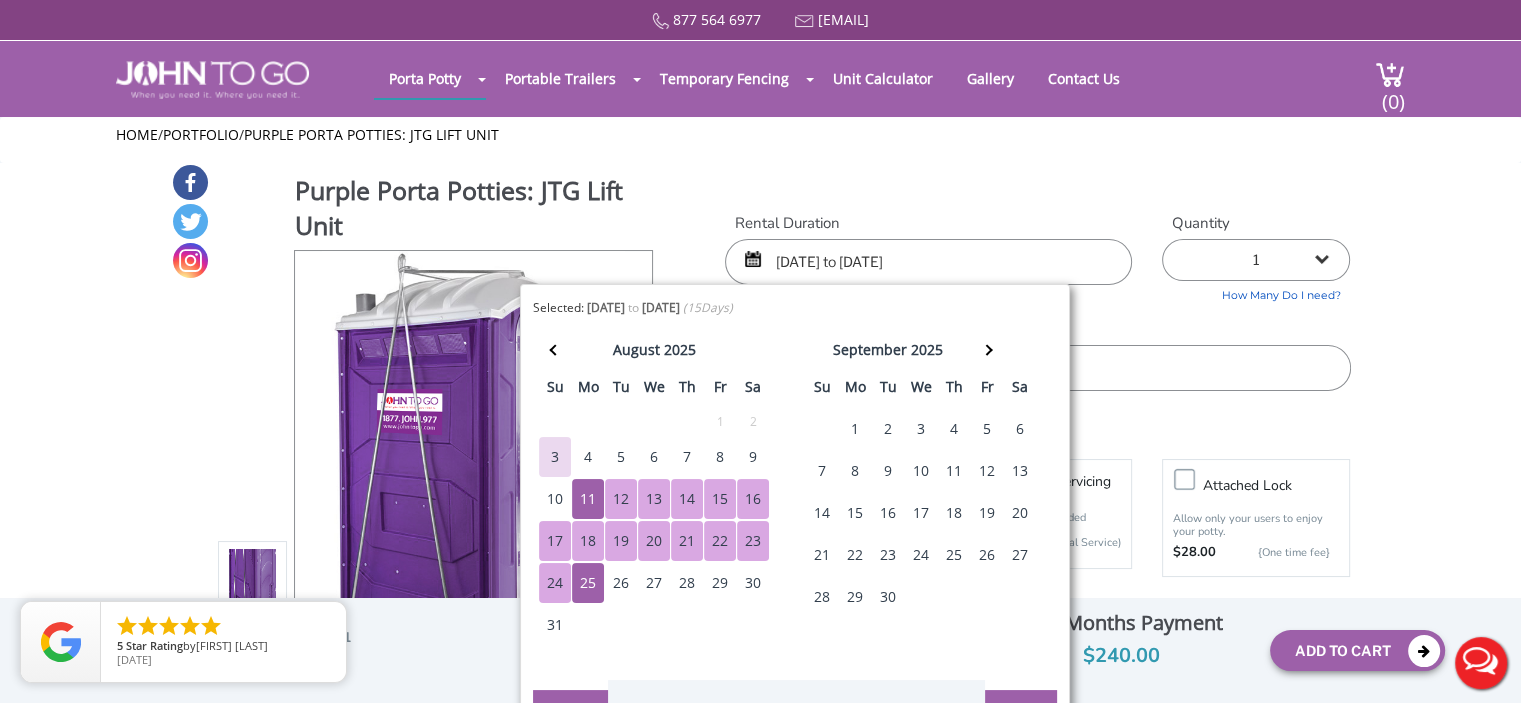 scroll, scrollTop: 533, scrollLeft: 0, axis: vertical 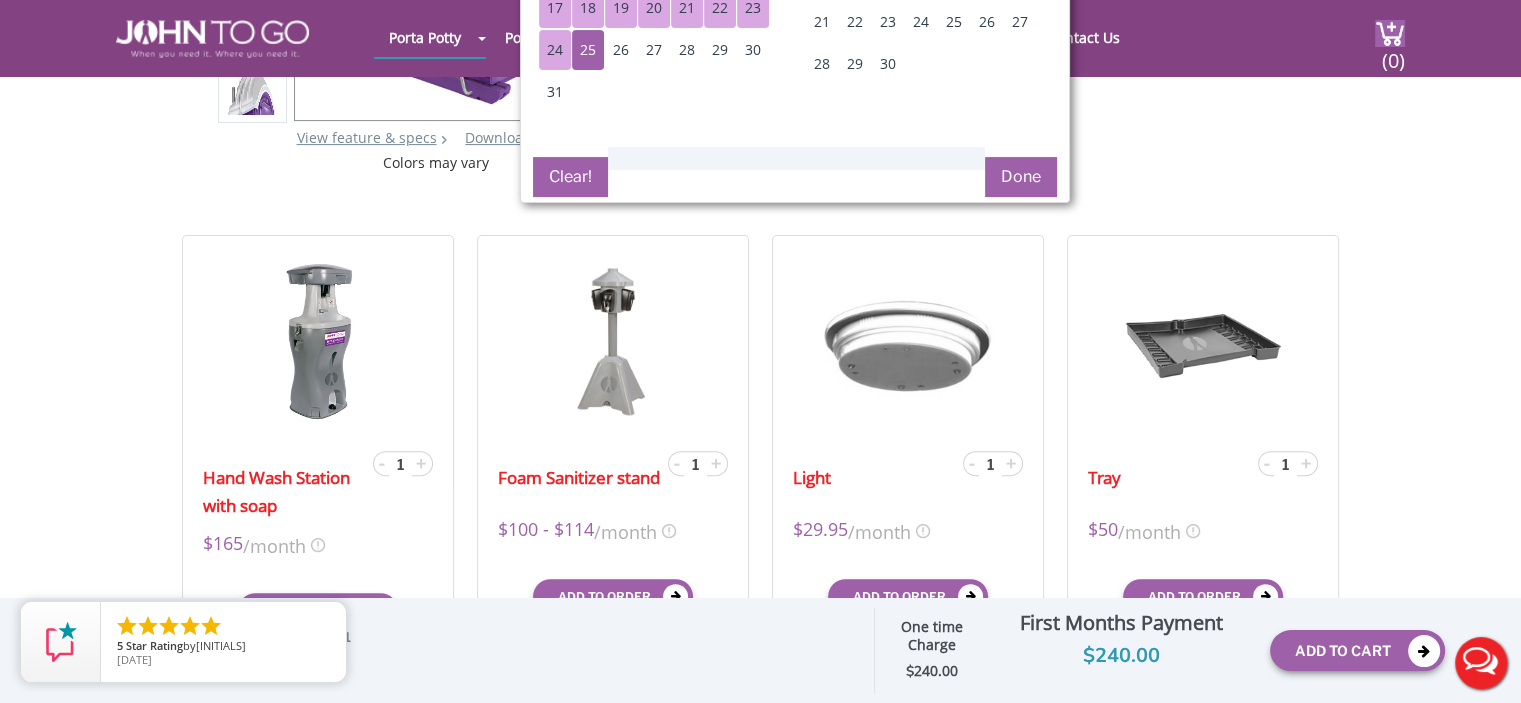click on "Done" at bounding box center (1021, 177) 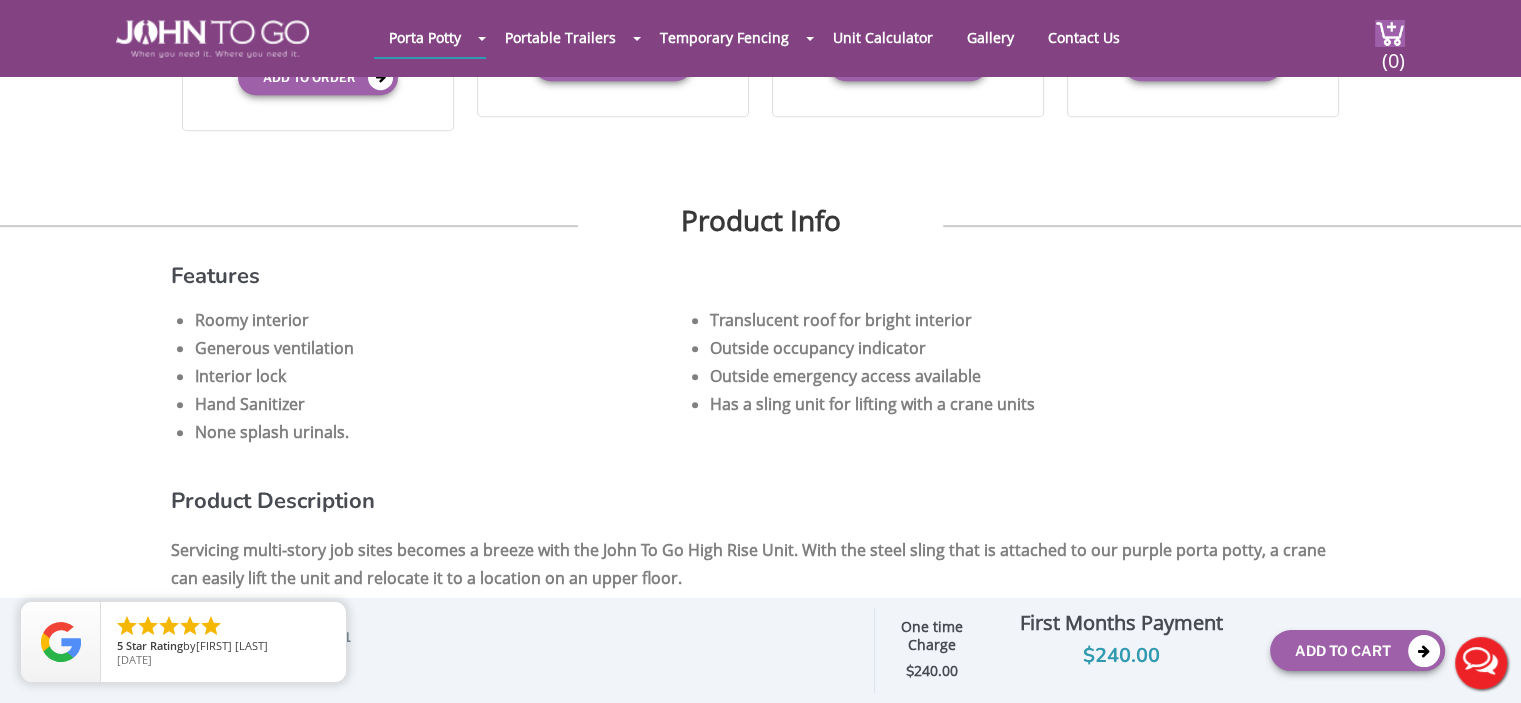 scroll, scrollTop: 0, scrollLeft: 0, axis: both 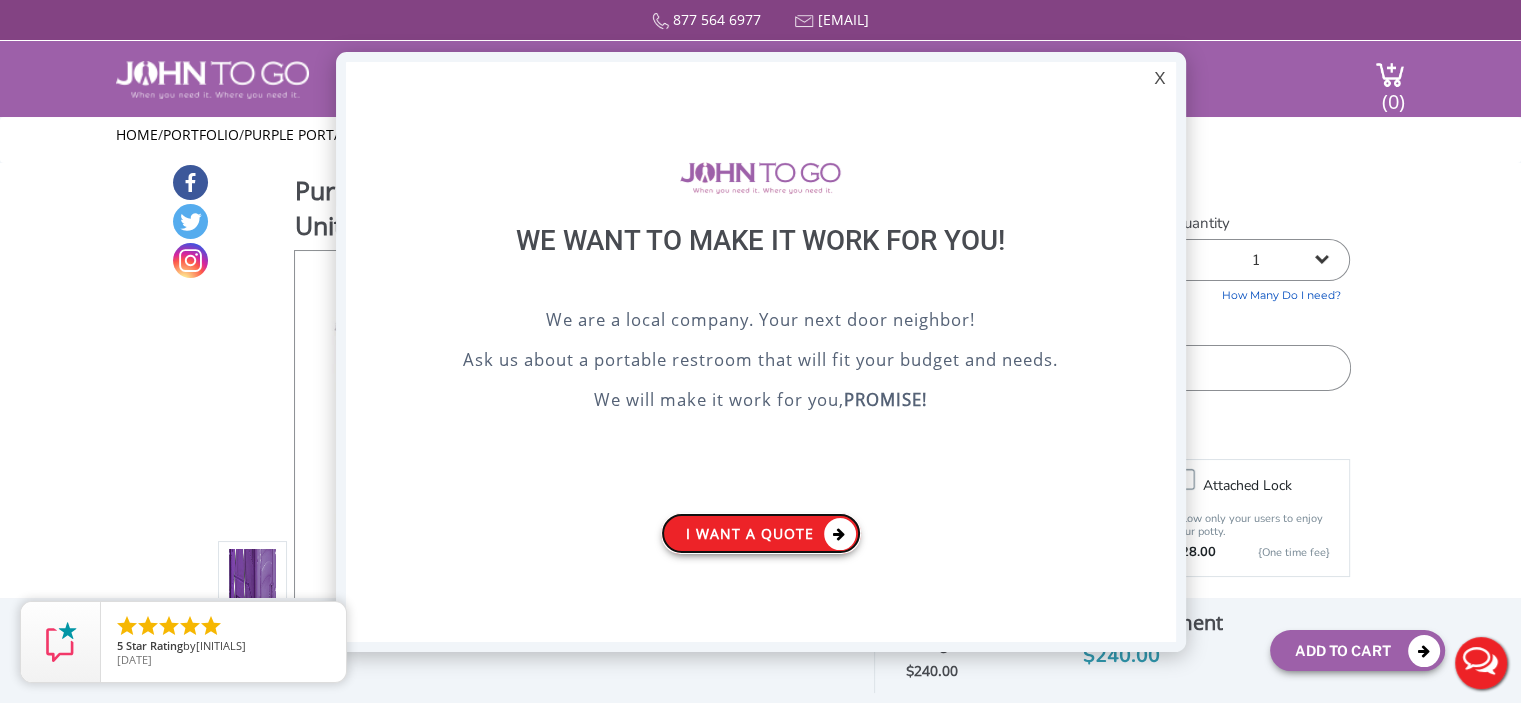 click on "I want a Quote" at bounding box center [761, 533] 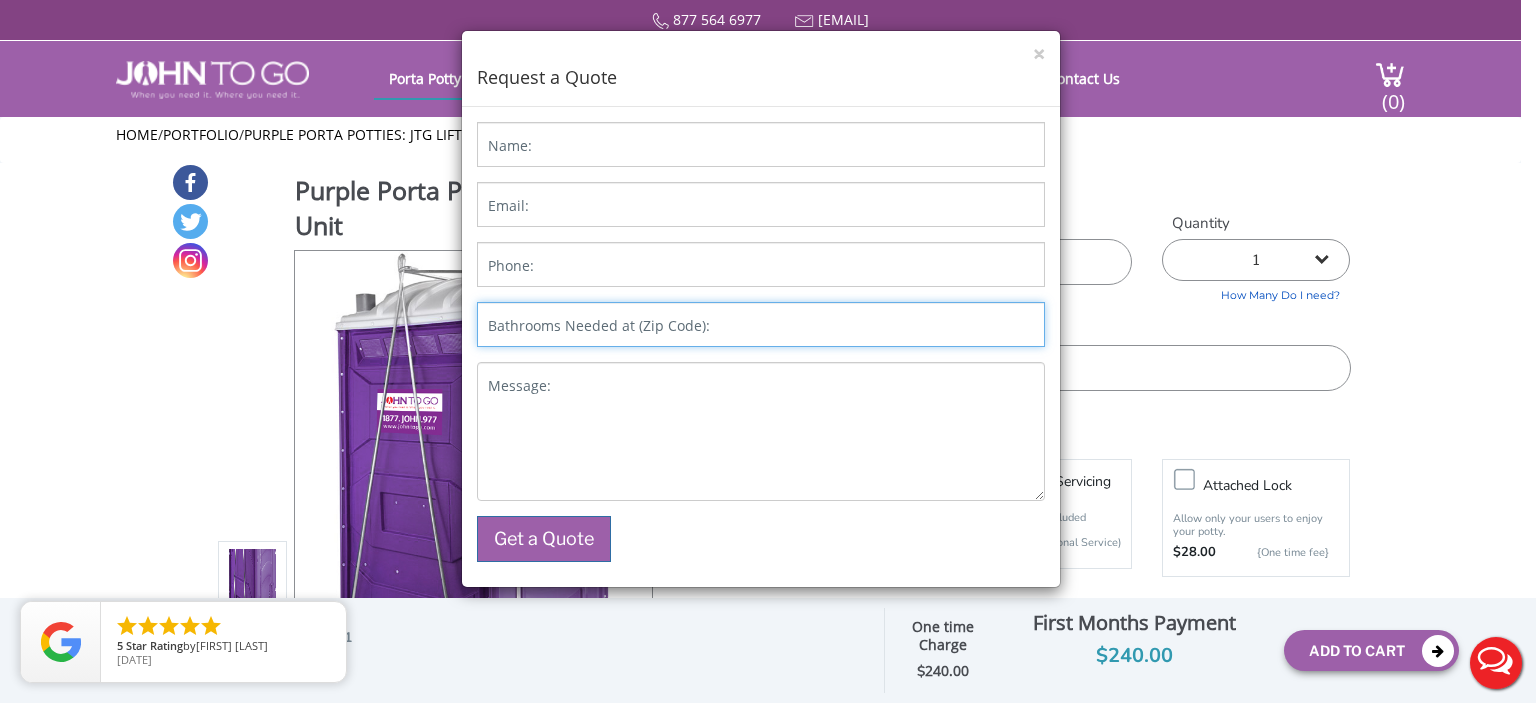 click on "Bathrooms Needed at (Zip Code):" at bounding box center [761, 324] 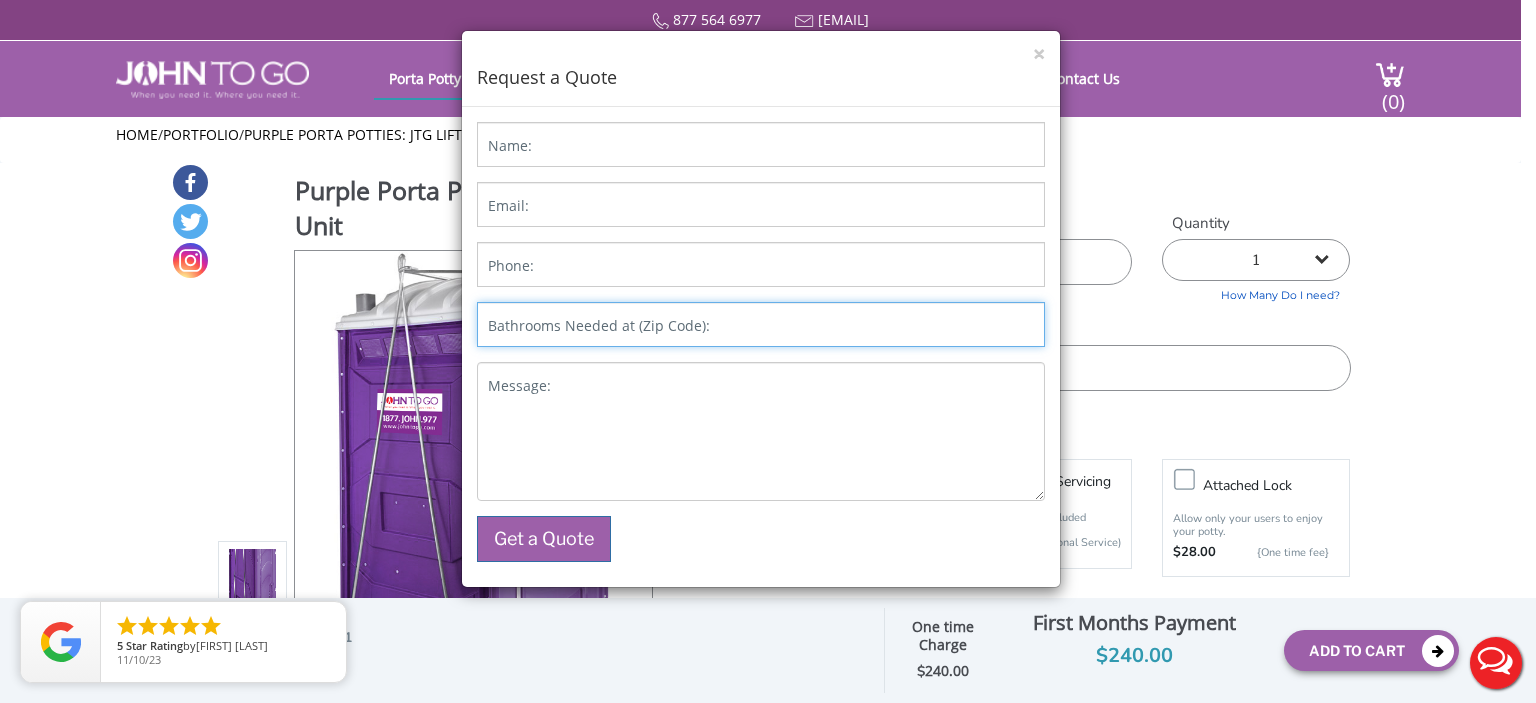 type on "07461-4348" 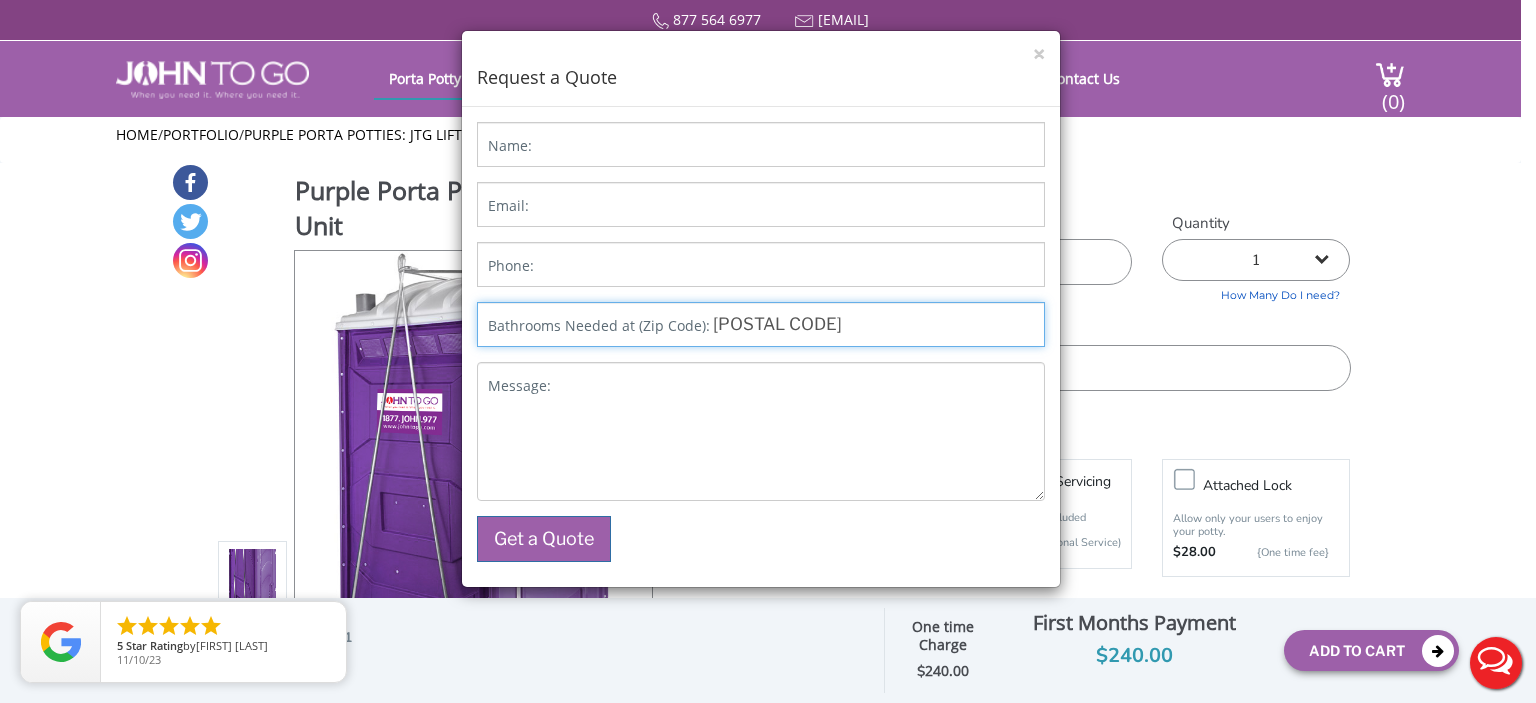 type on "Philip Anzalone Jr" 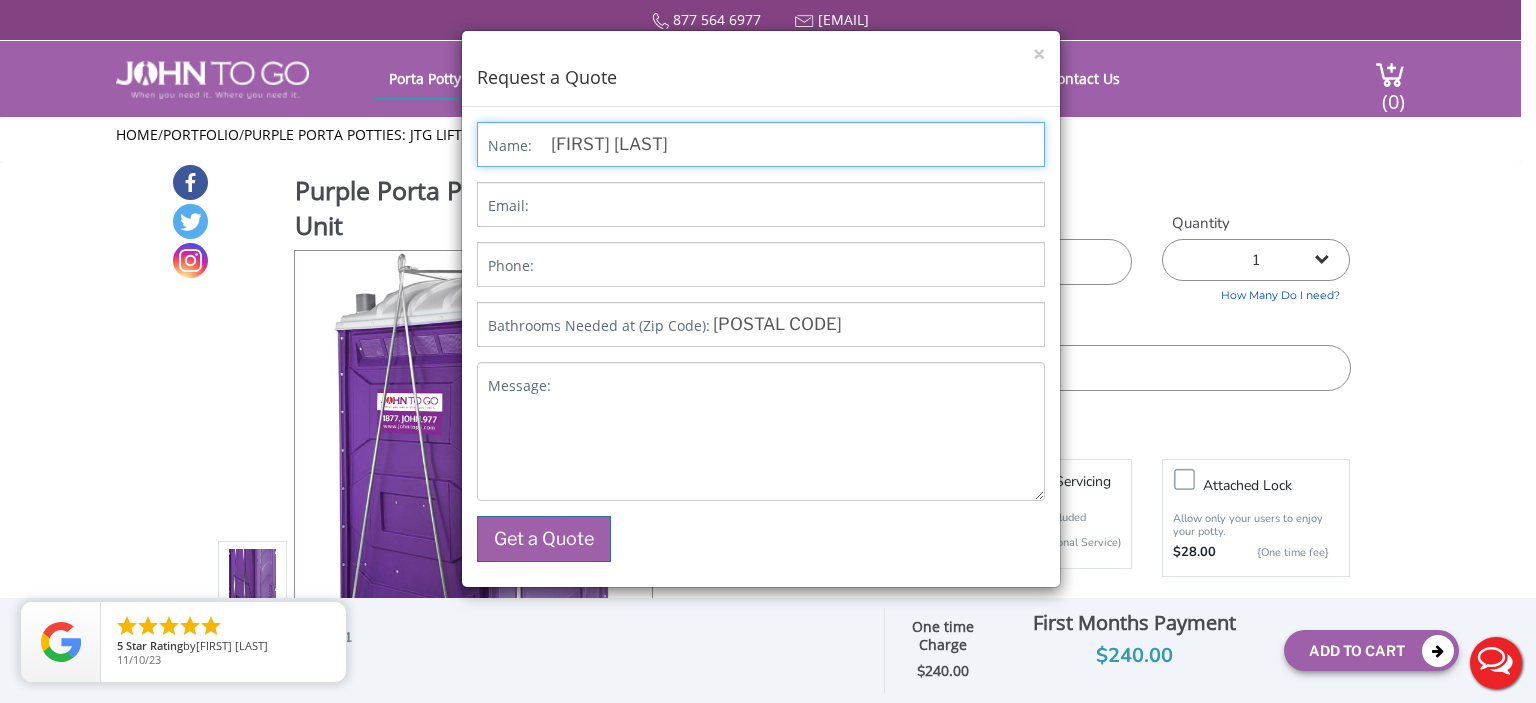 type on "Phlanz925@verizon.net" 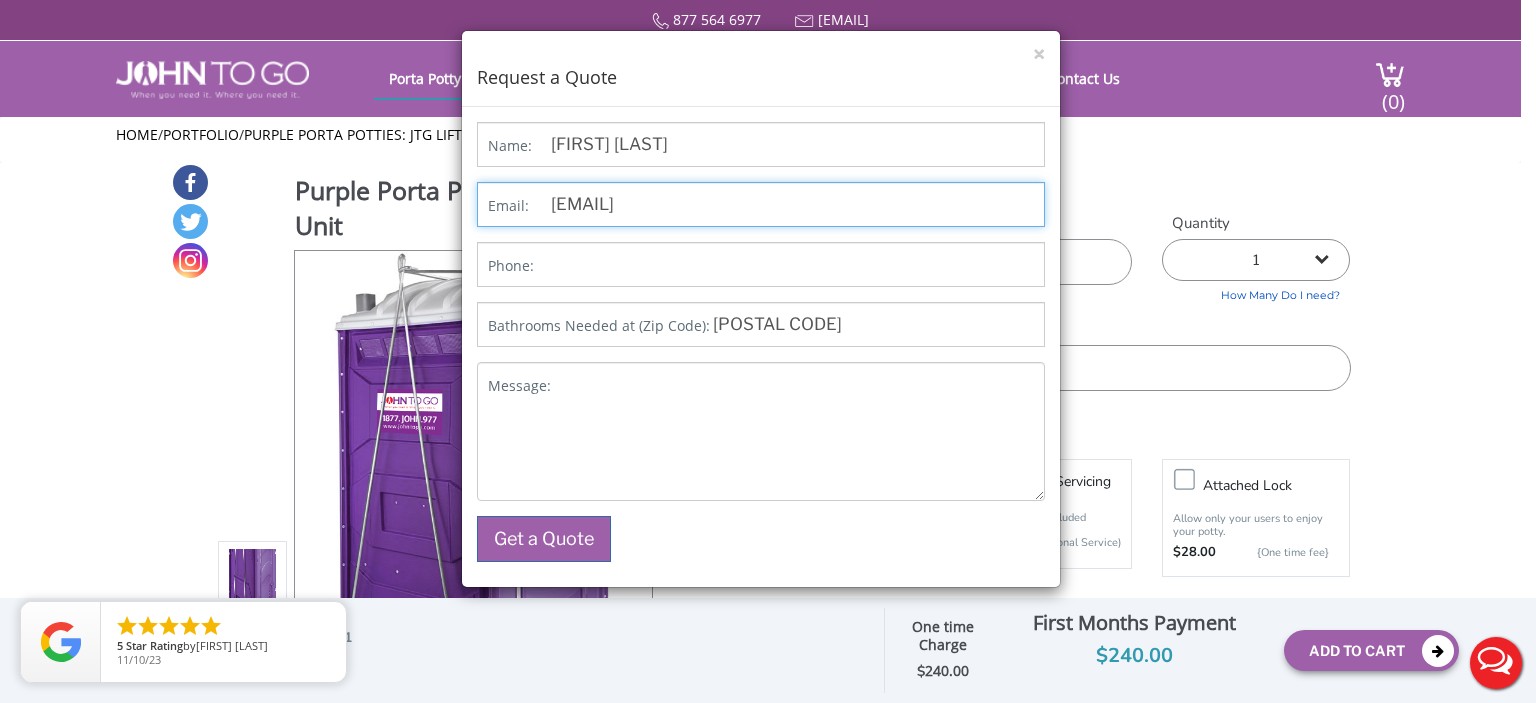 type on "9144206182" 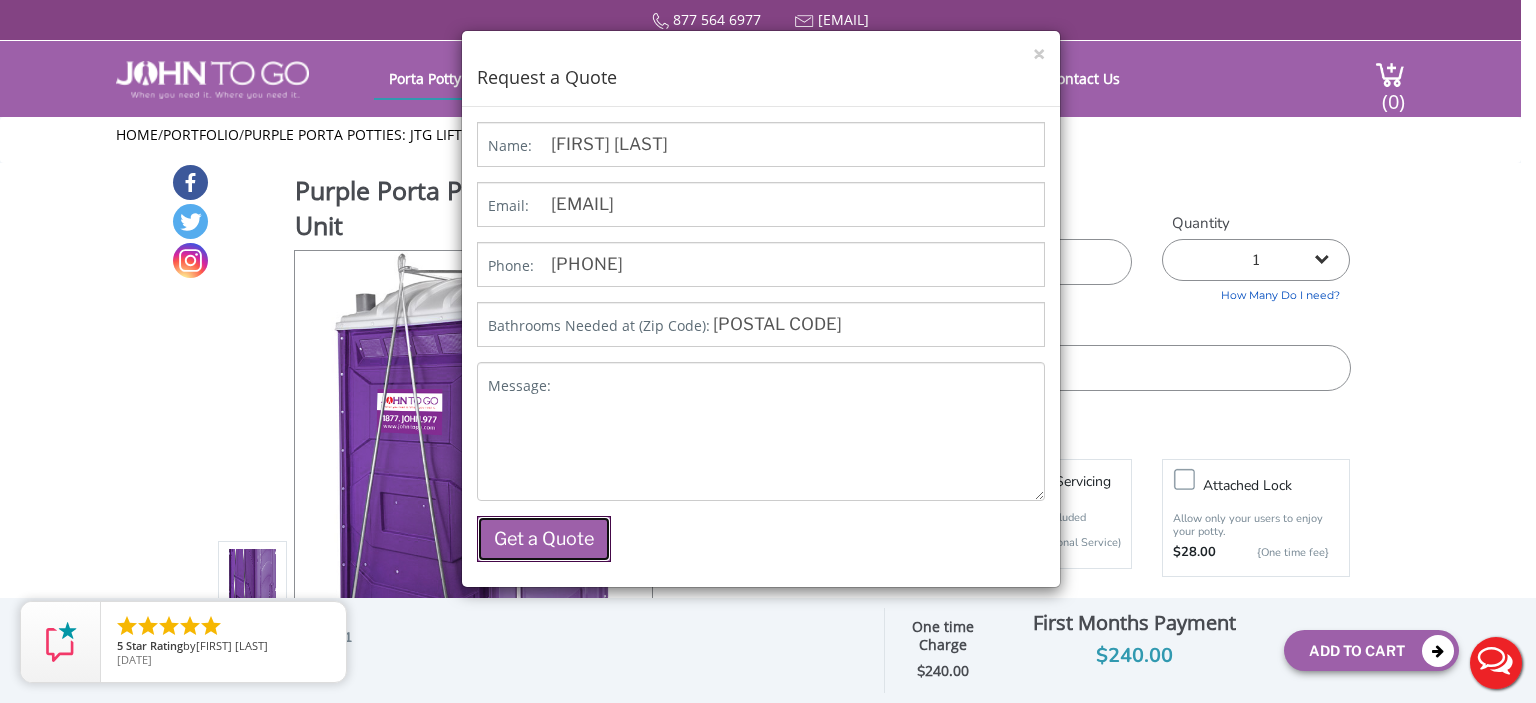 click on "Get a Quote" at bounding box center (544, 539) 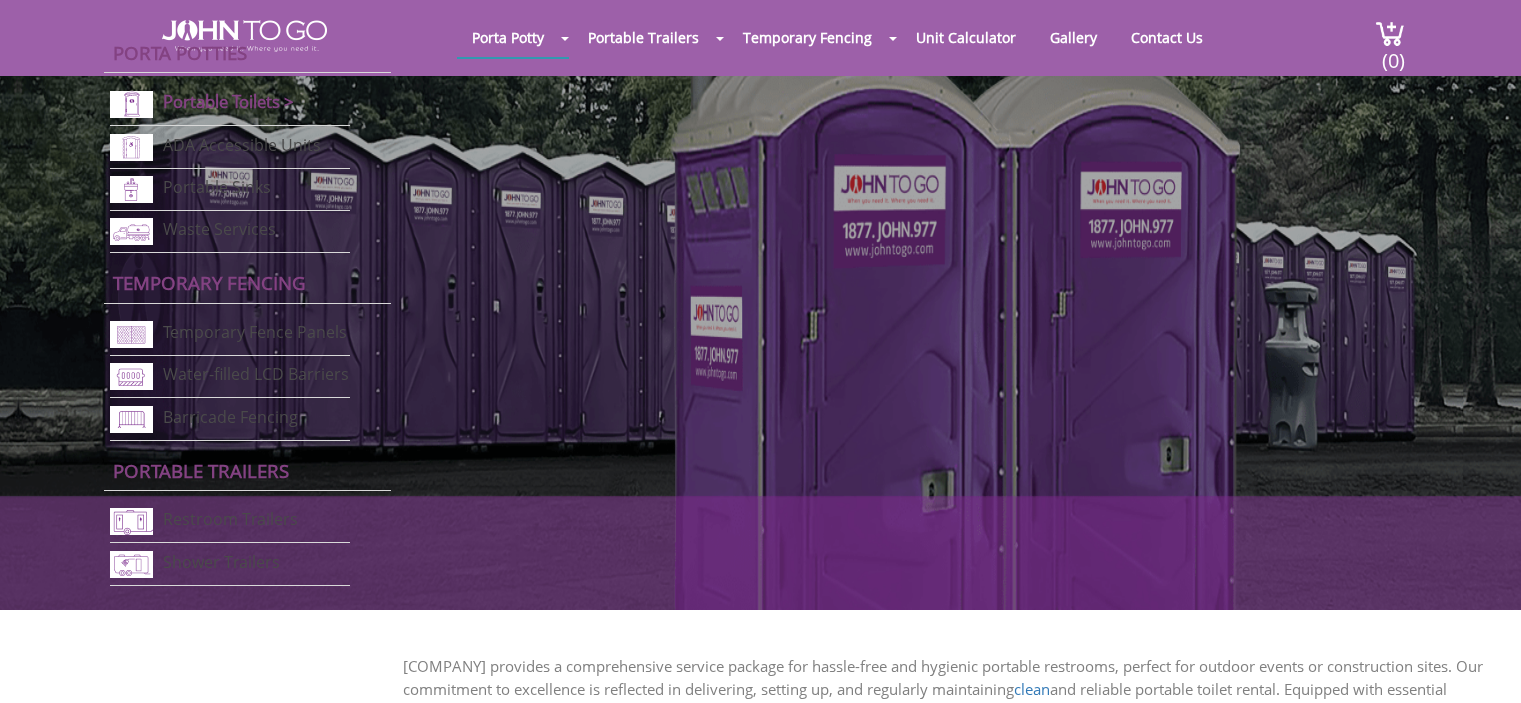 scroll, scrollTop: 1591, scrollLeft: 0, axis: vertical 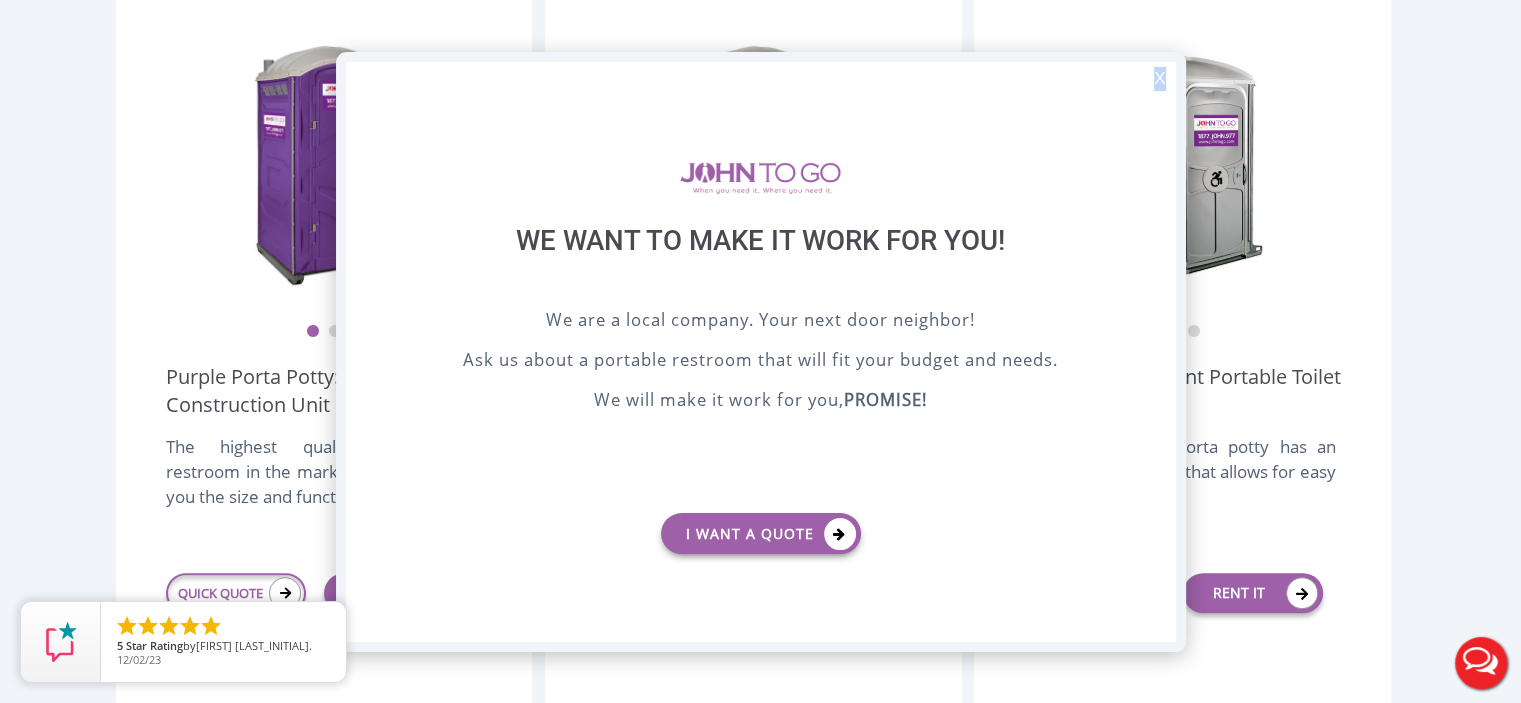 click on "X" at bounding box center [1159, 79] 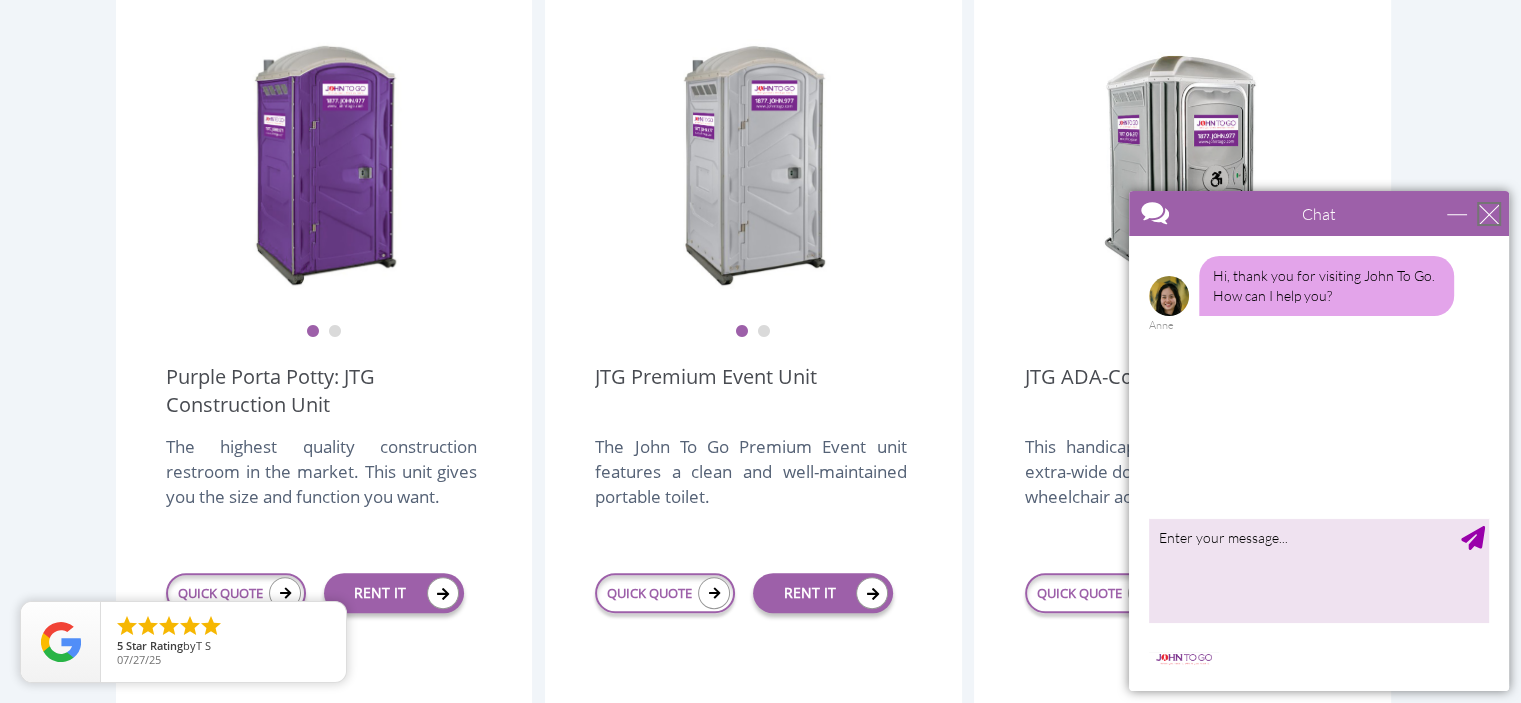 click at bounding box center [1489, 214] 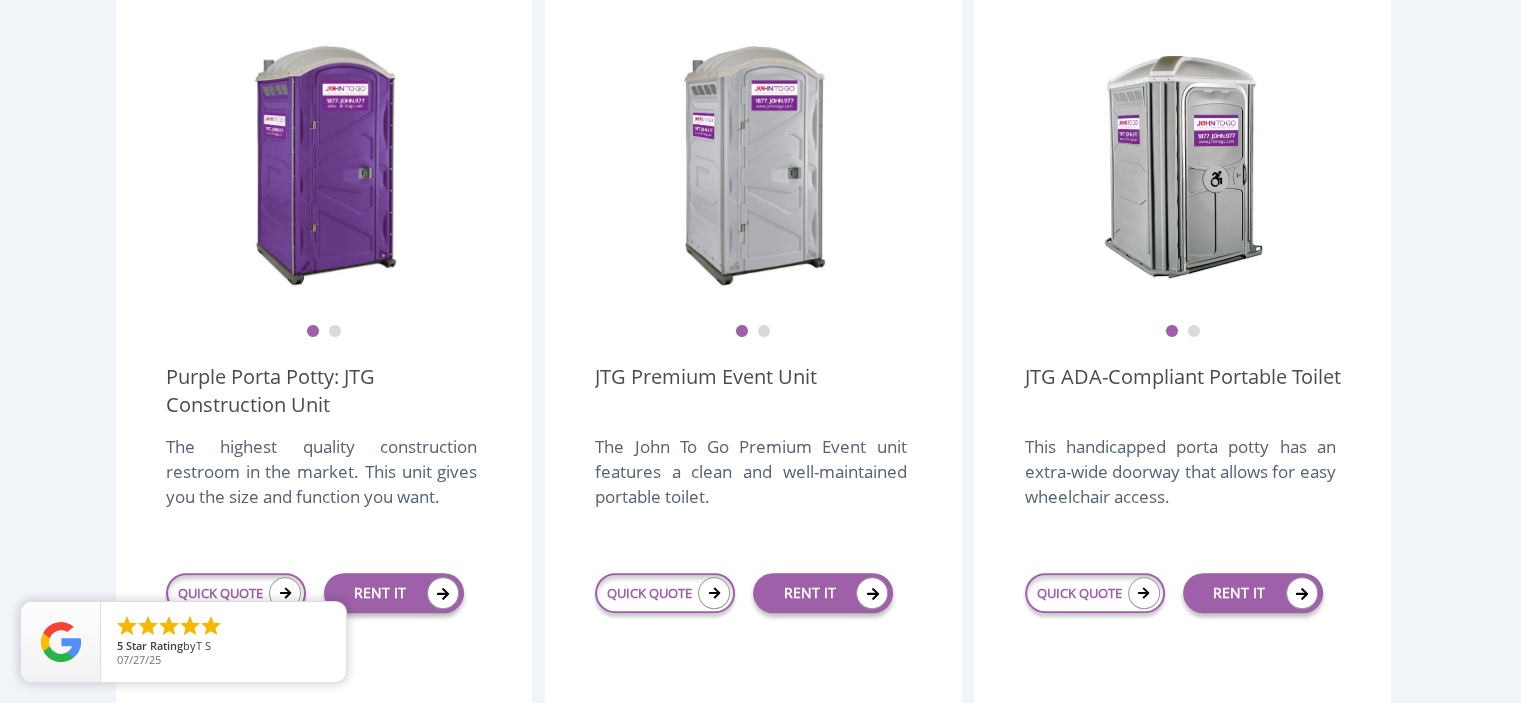 scroll, scrollTop: 0, scrollLeft: 0, axis: both 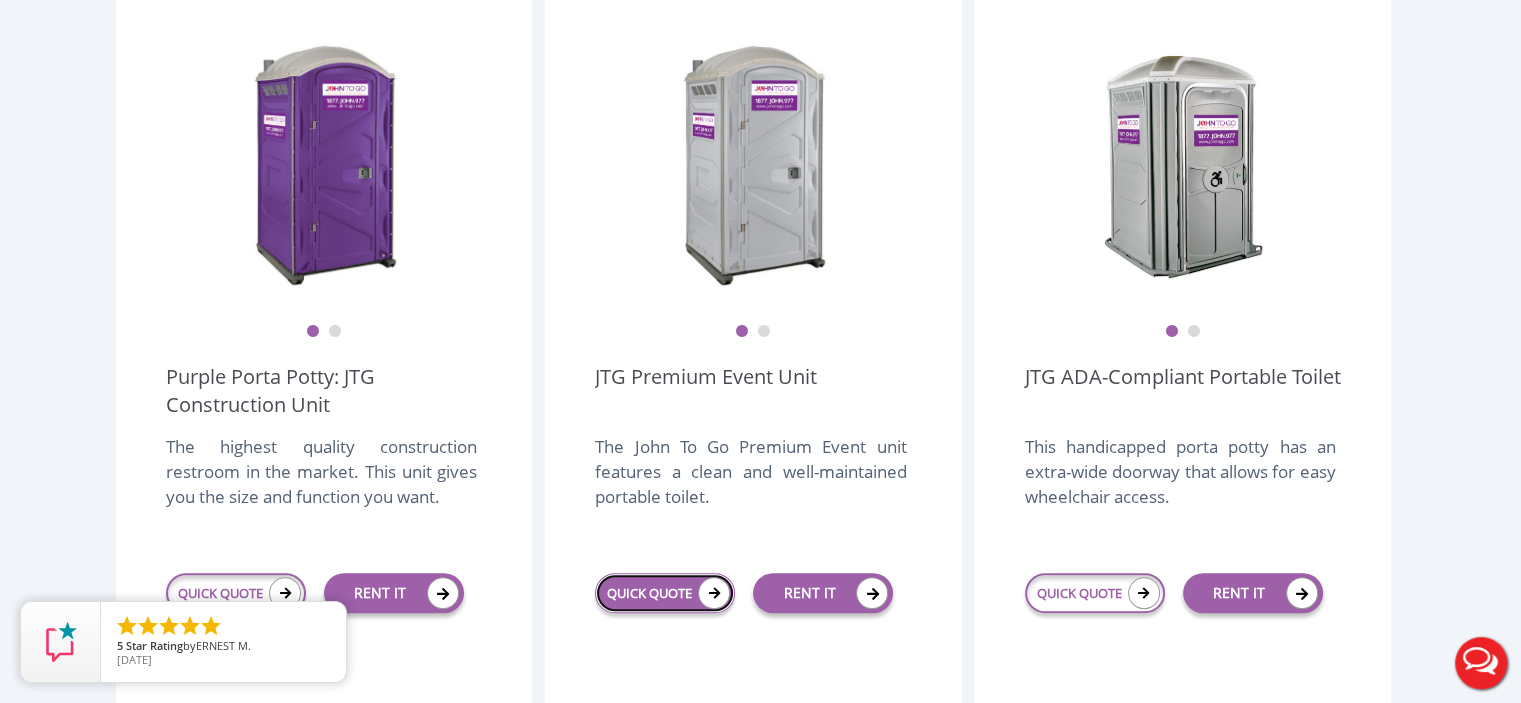 click on "QUICK QUOTE" at bounding box center (665, 593) 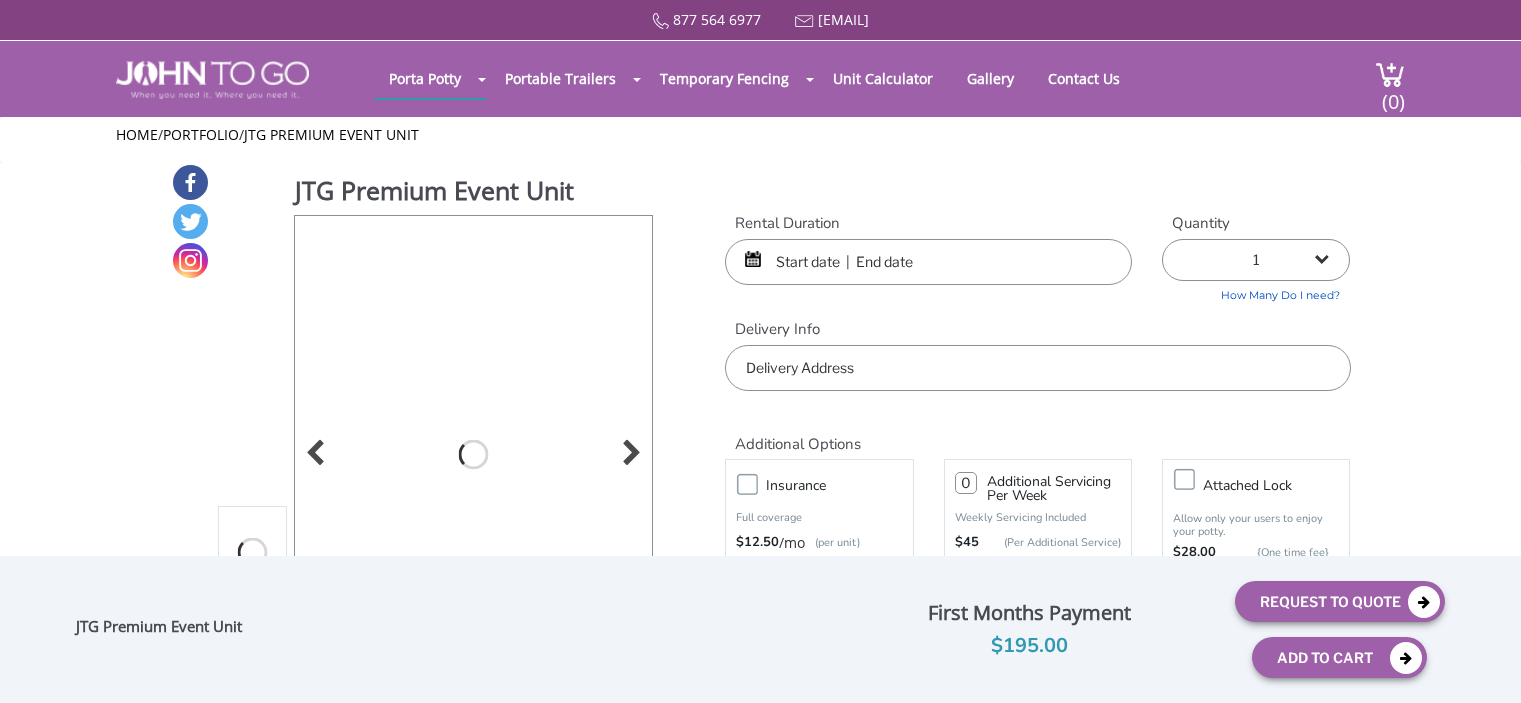 scroll, scrollTop: 0, scrollLeft: 0, axis: both 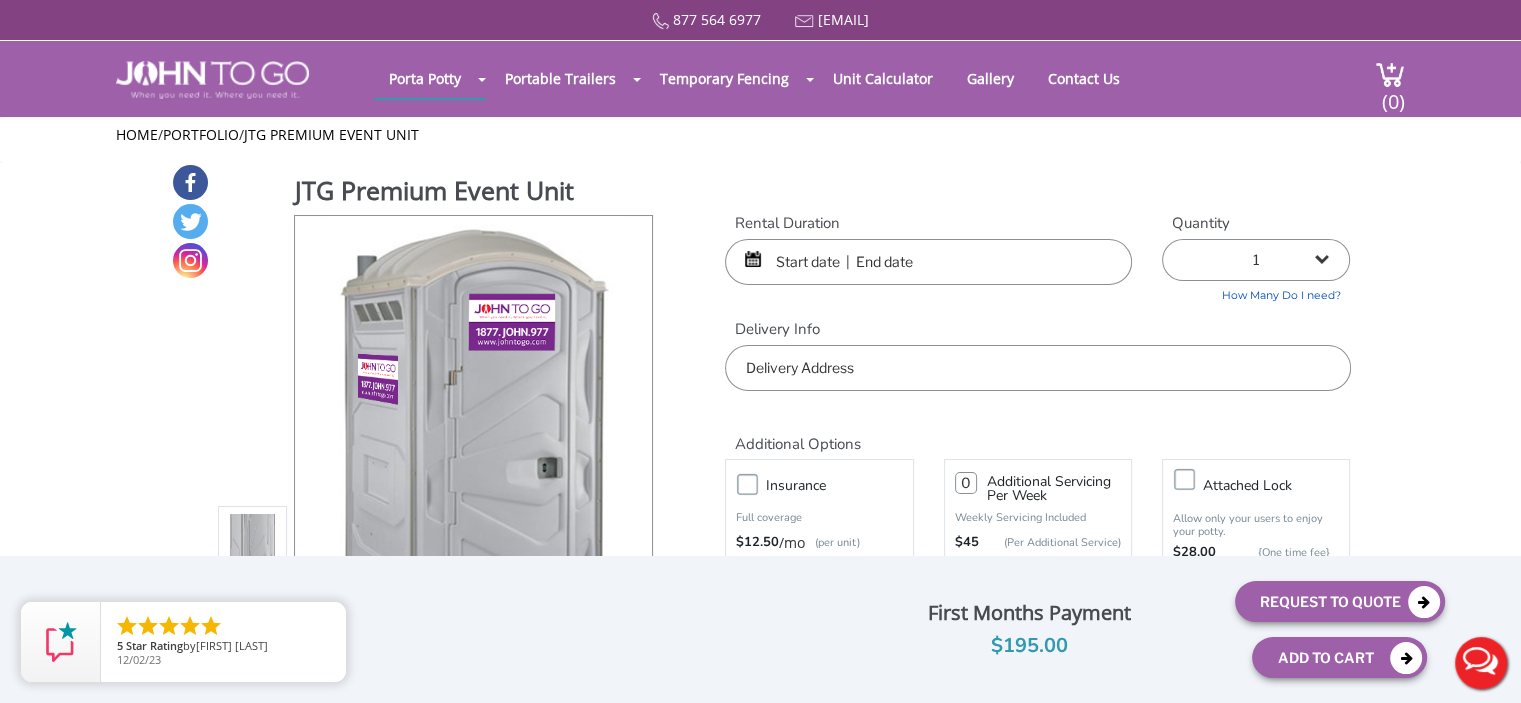 click at bounding box center (928, 262) 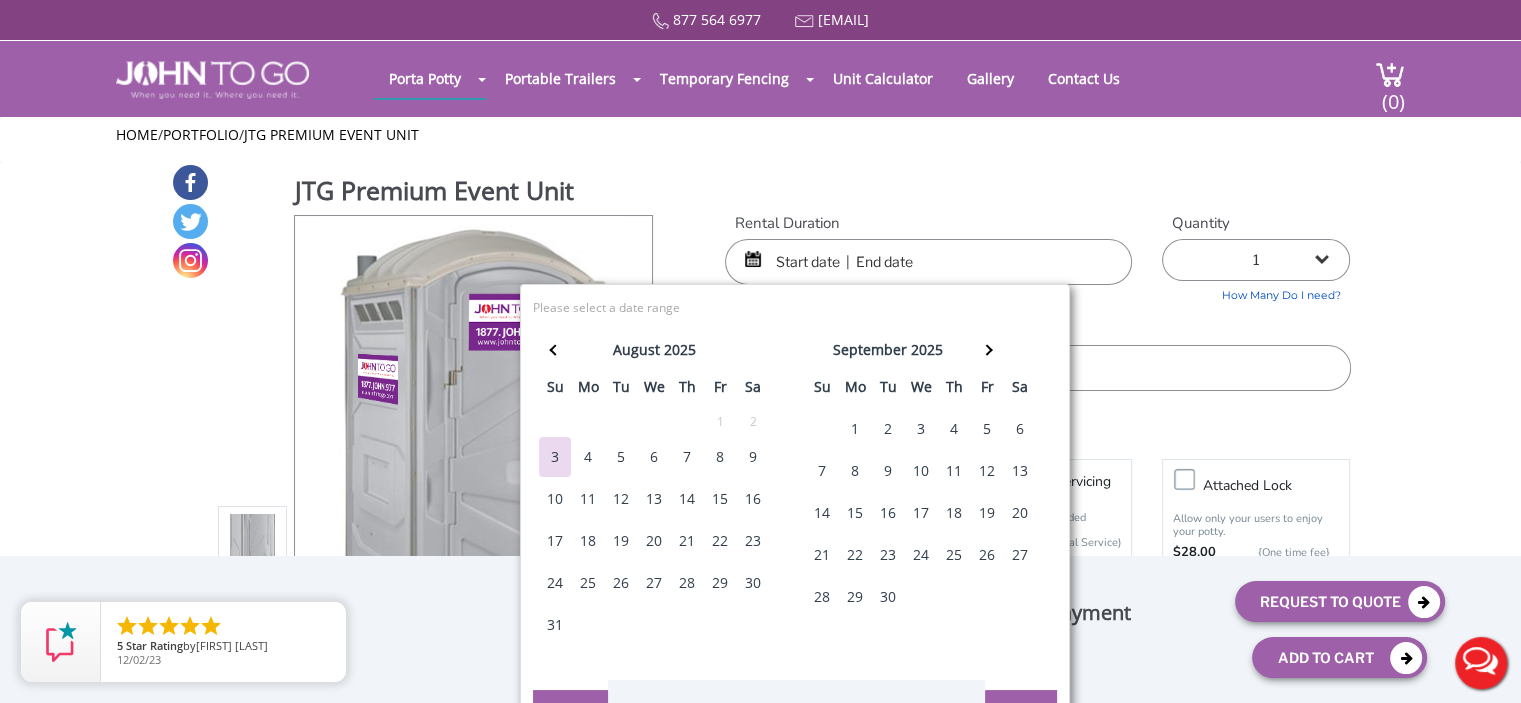 click on "11" at bounding box center (588, 499) 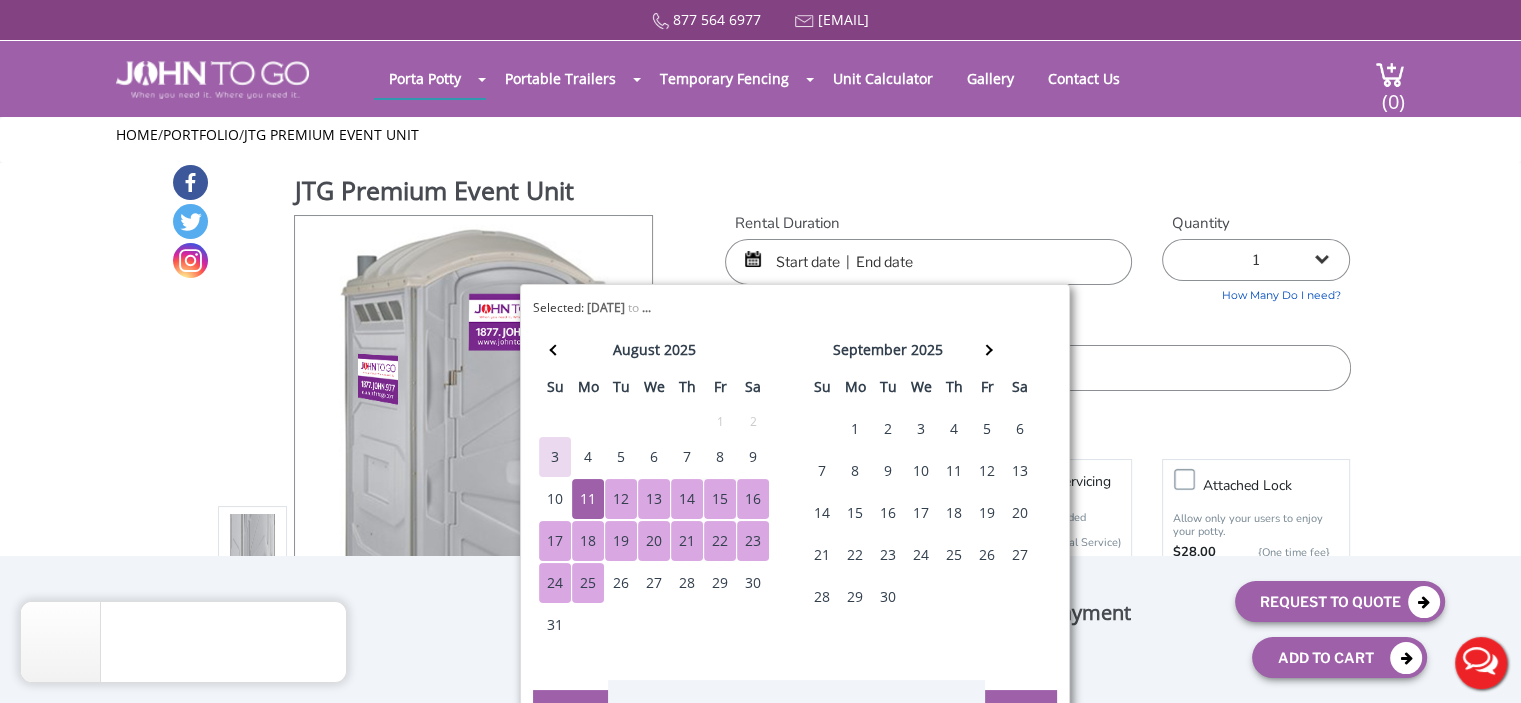 click on "25" at bounding box center [588, 583] 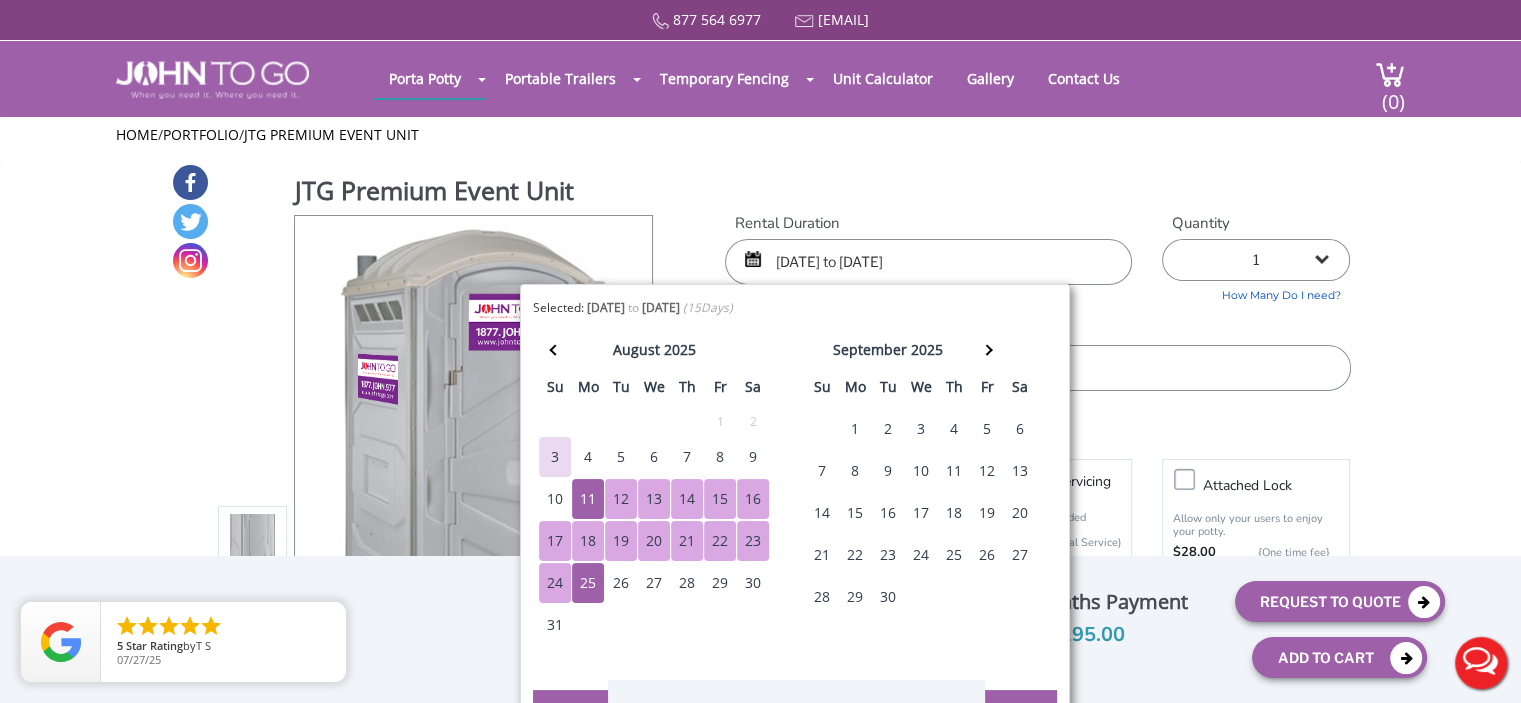 click on "Done" at bounding box center (1021, 710) 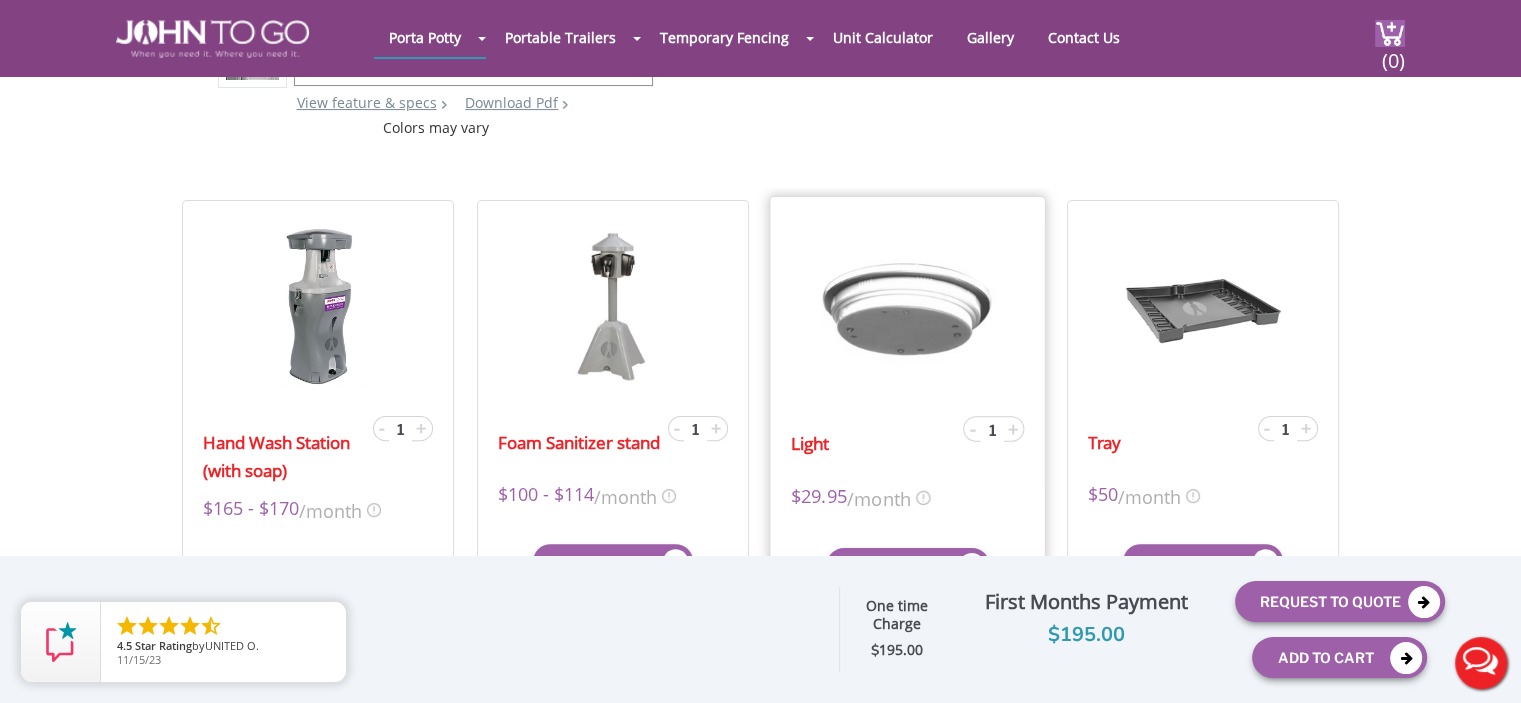 scroll, scrollTop: 0, scrollLeft: 0, axis: both 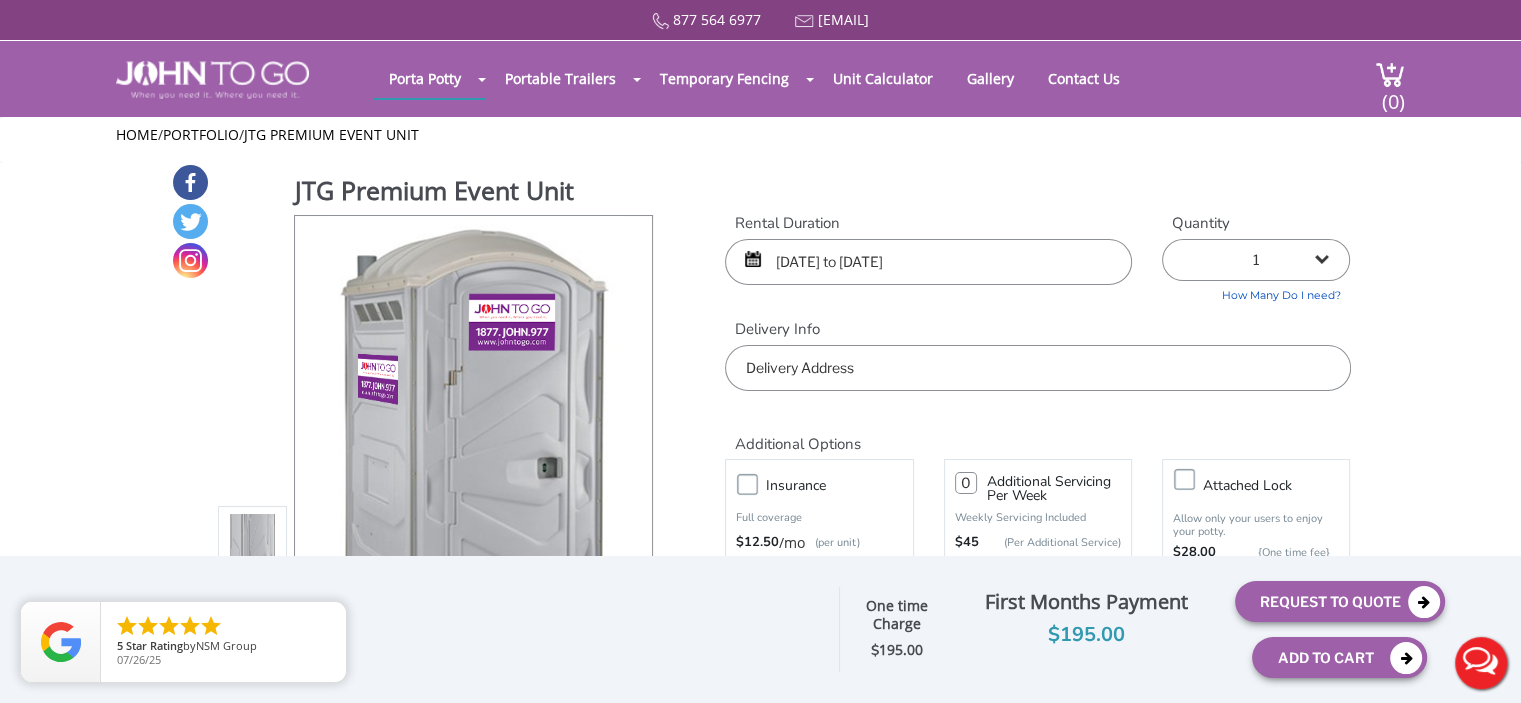 click on "[DATE] to [DATE]" at bounding box center (928, 262) 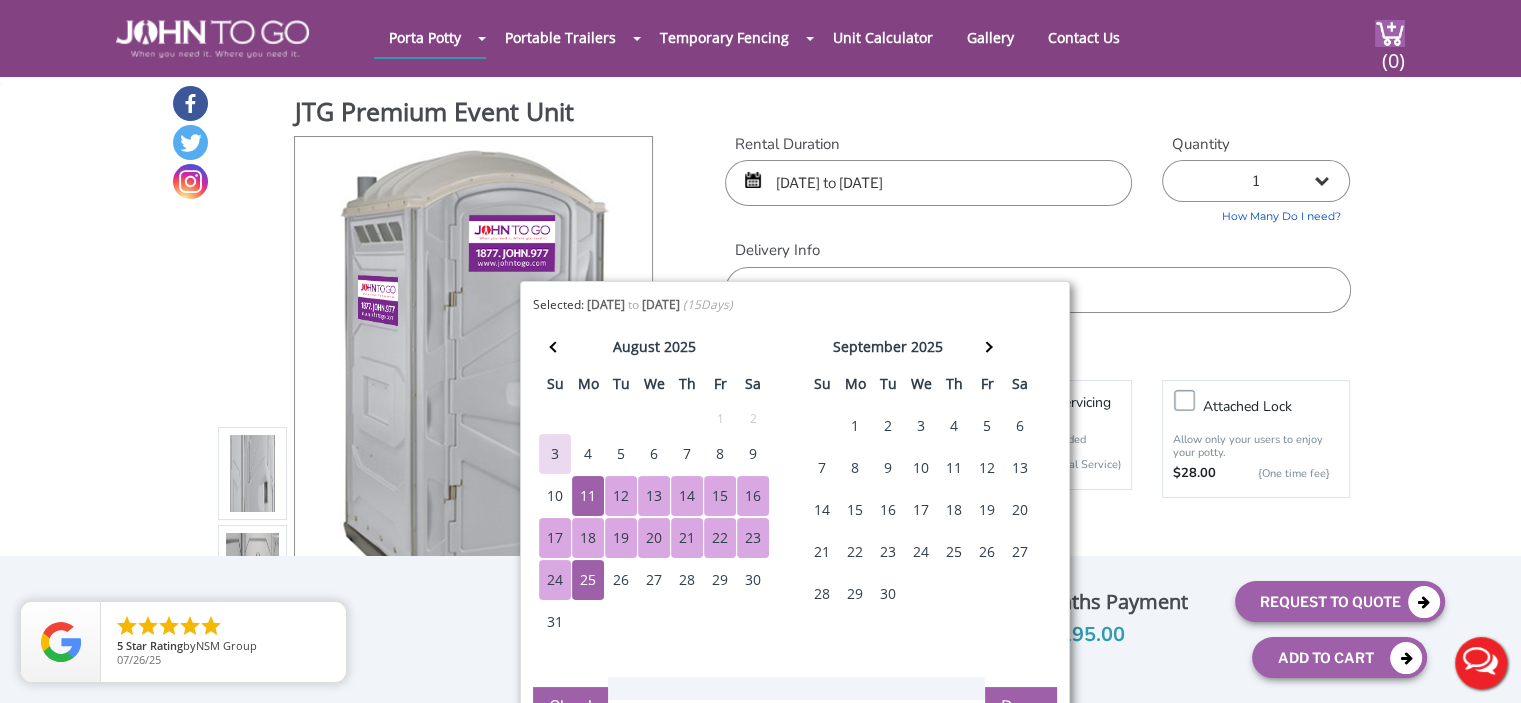 scroll, scrollTop: 0, scrollLeft: 0, axis: both 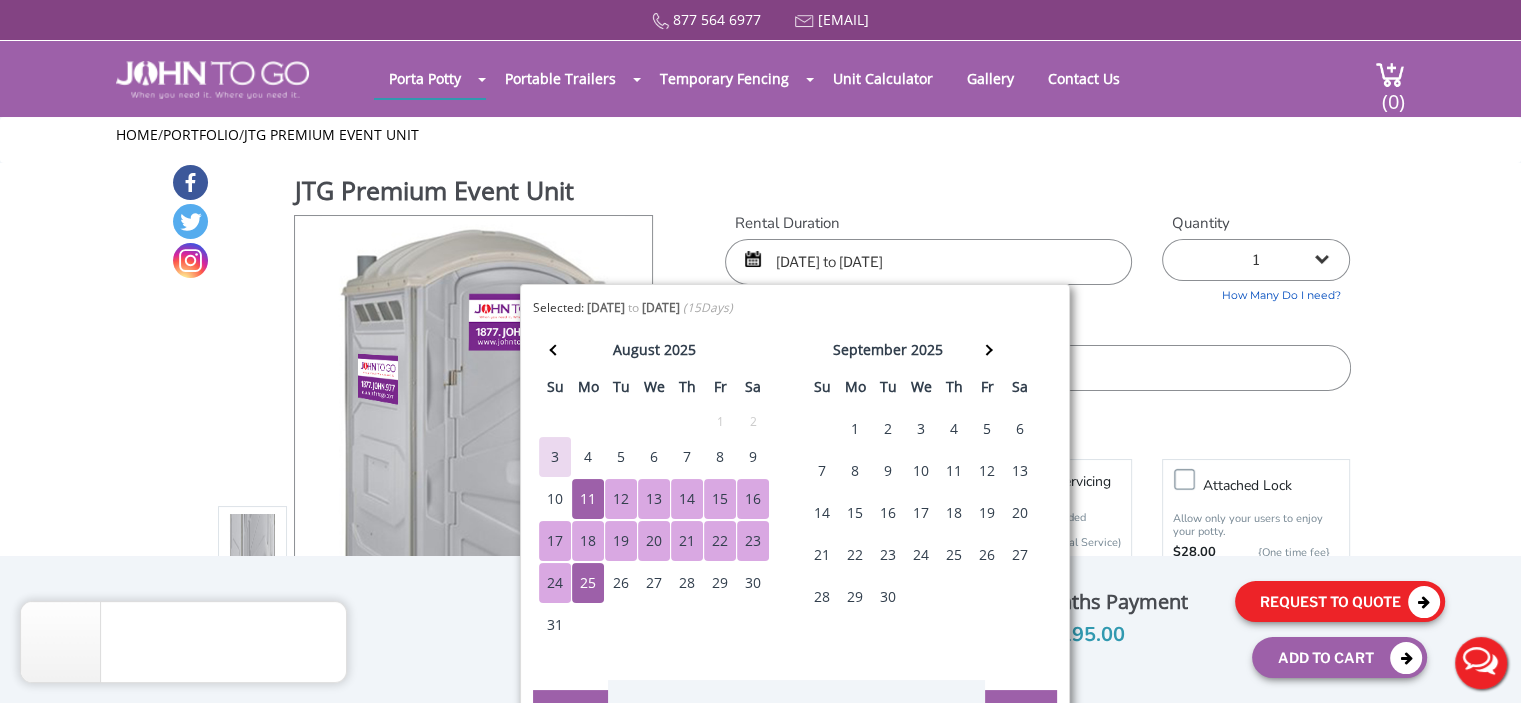 click on "Request To Quote" at bounding box center [1340, 601] 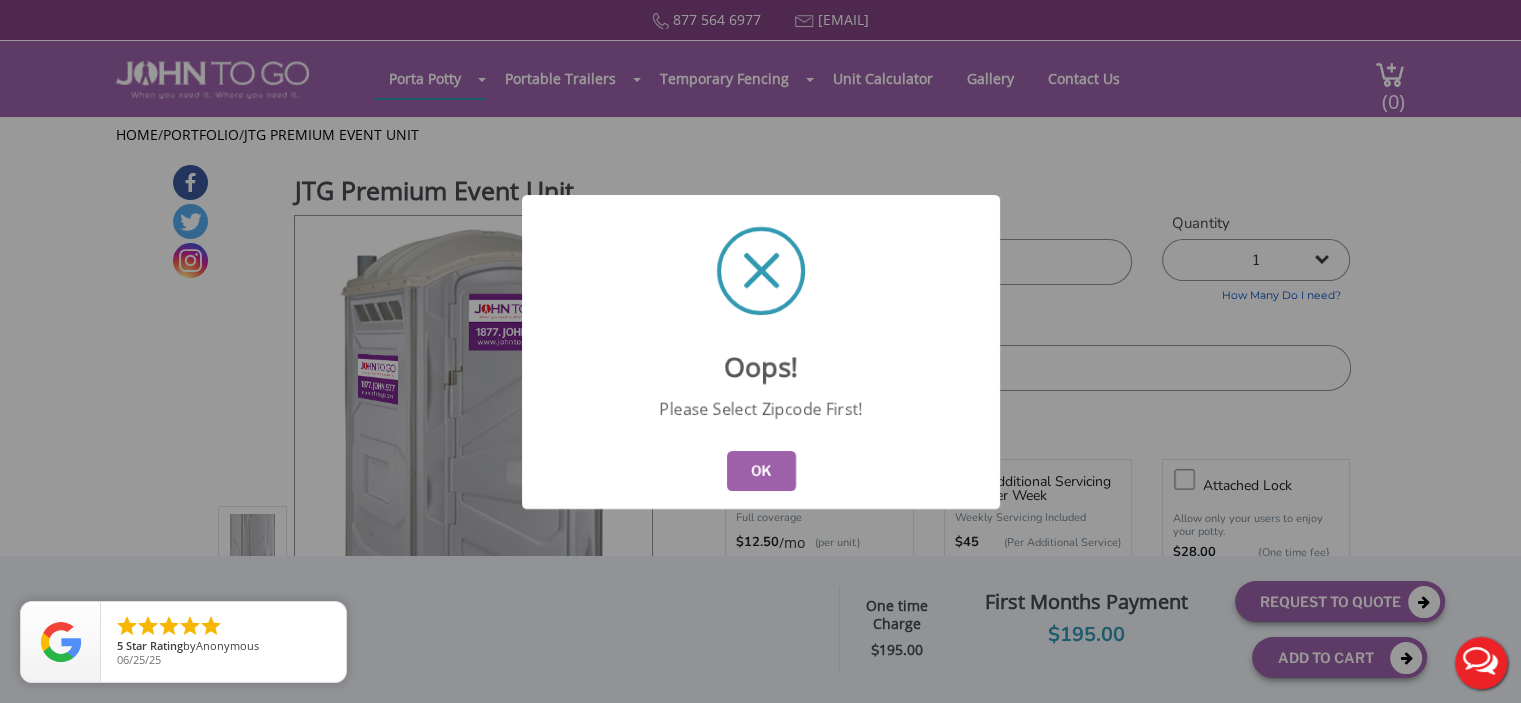 click on "OK" at bounding box center (760, 471) 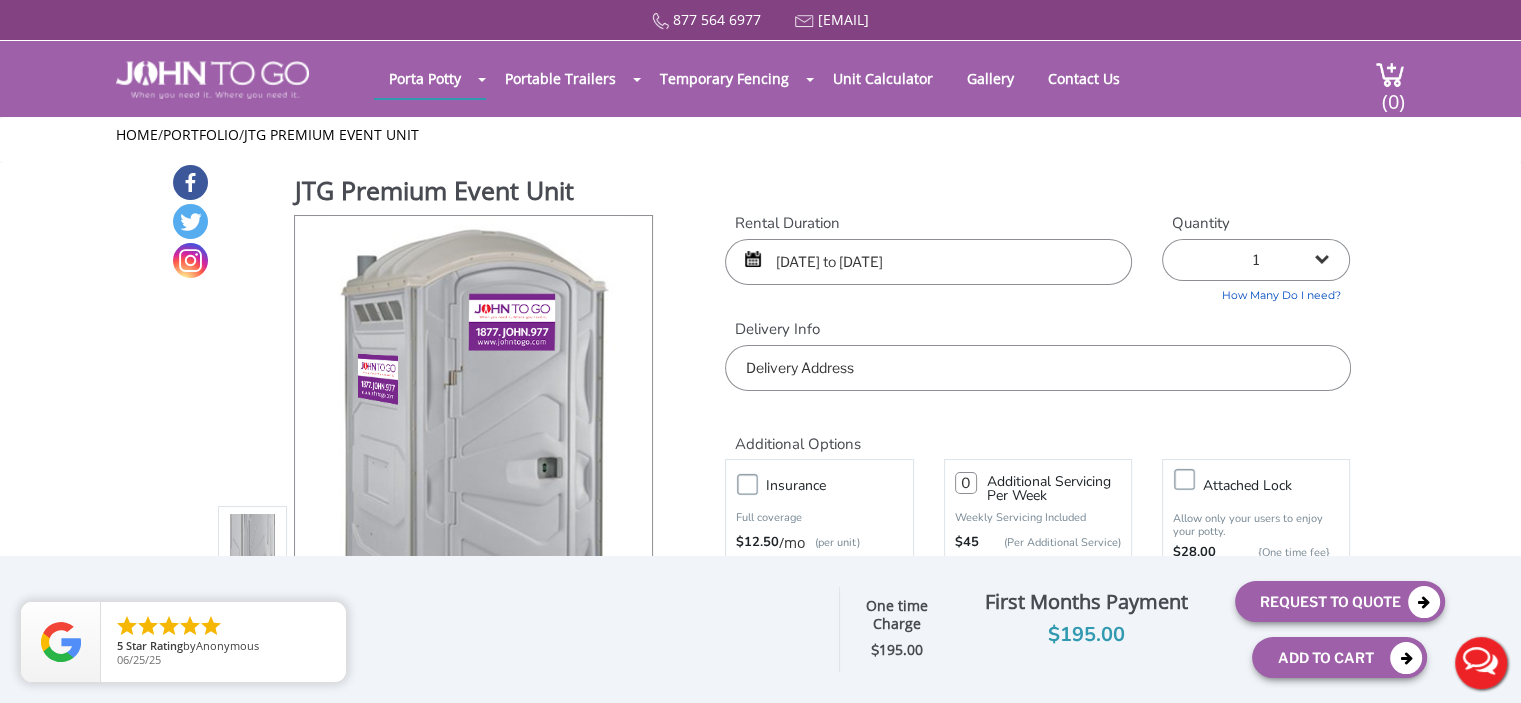 click at bounding box center (1037, 368) 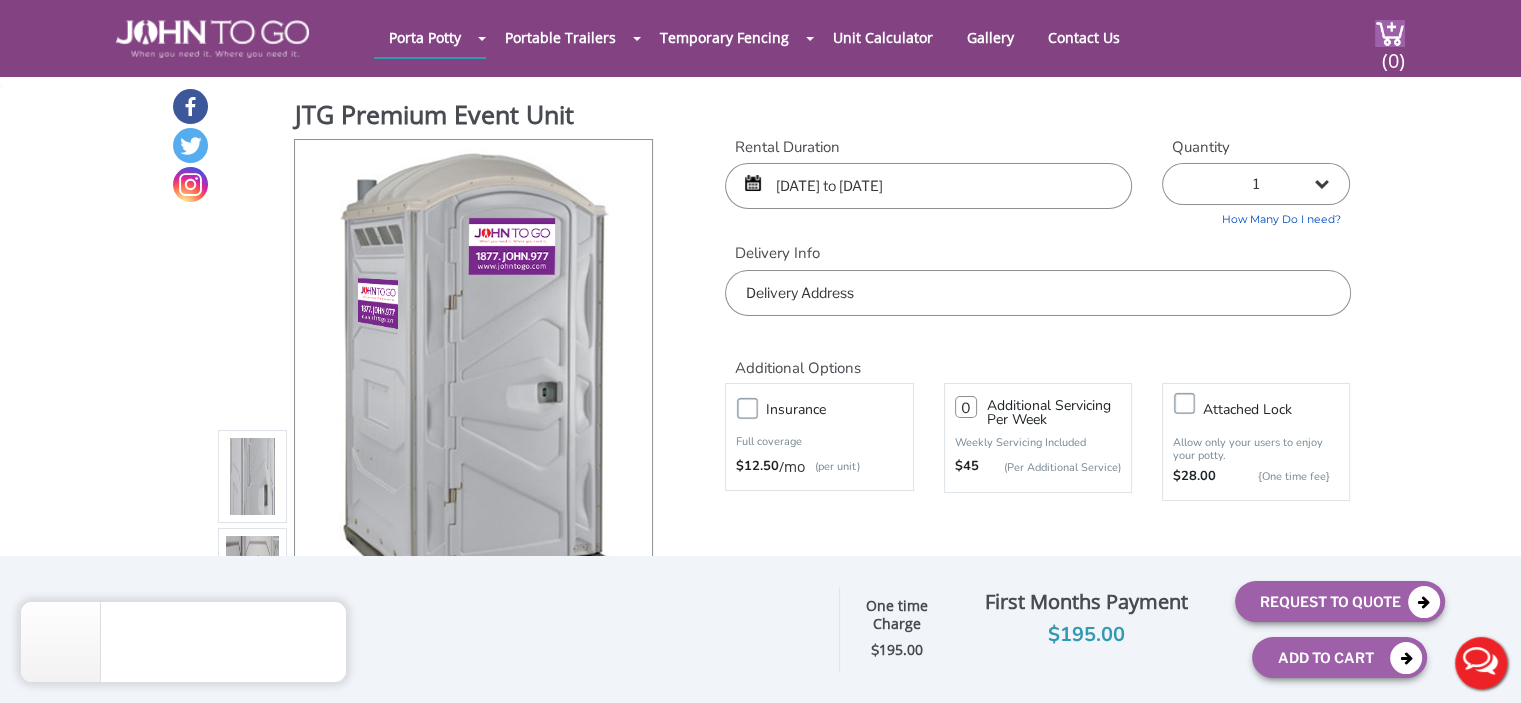 scroll, scrollTop: 533, scrollLeft: 0, axis: vertical 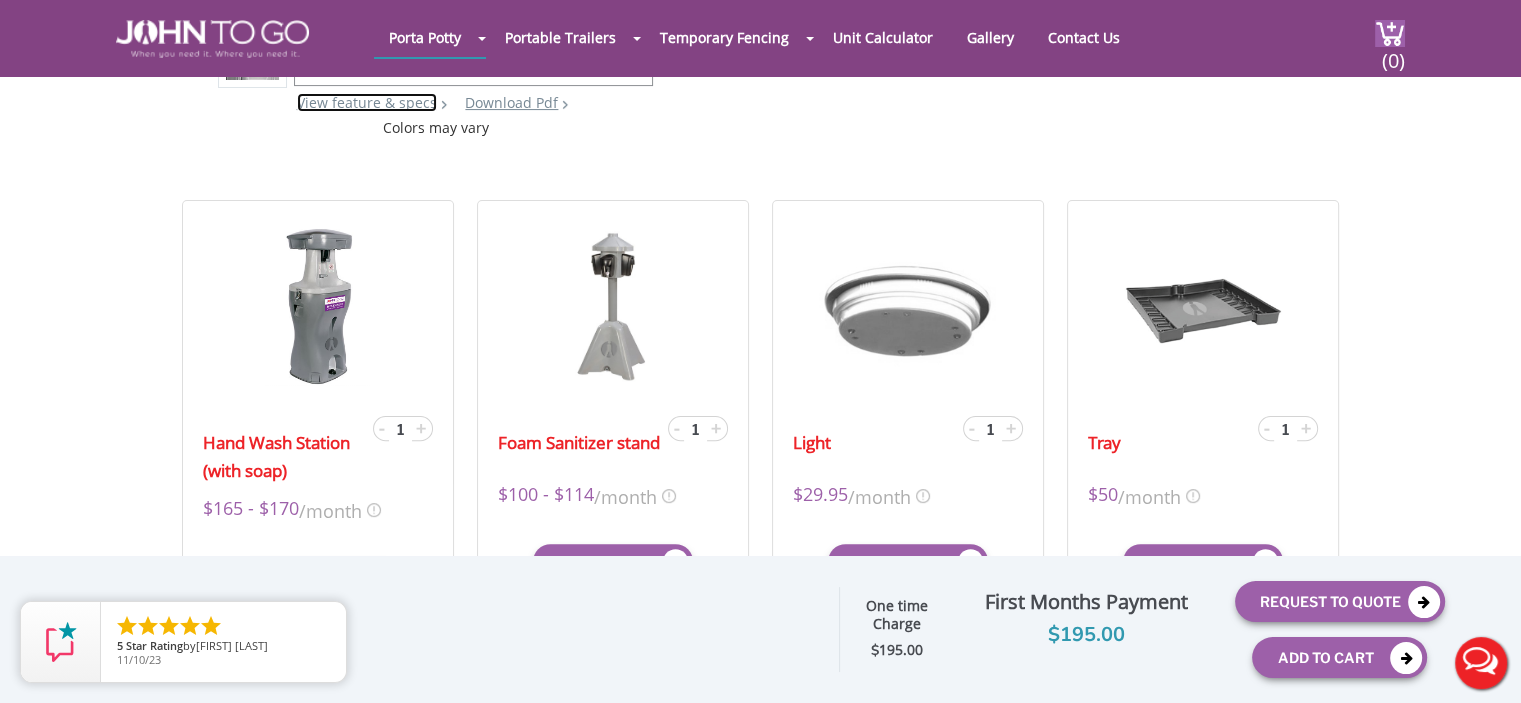 click on "[PHONE]
[EMAIL]
Porta Potty
Portable Toilets
ADA Accessible Units
Portable Sinks
Waste Services
Construction
Special Events
Seasonal Long TermRentals
Disaster Relief
PortableTrailers
RestroomTrailers
ShowerTrailers
Temporary Fencing
Barricade Fencing
Temporary Fencing Panels
Water-filled LCD Barriers
Unit Calculator
Gallery
Contact Us
[PHONE]
[EMAIL]" at bounding box center (760, -169) 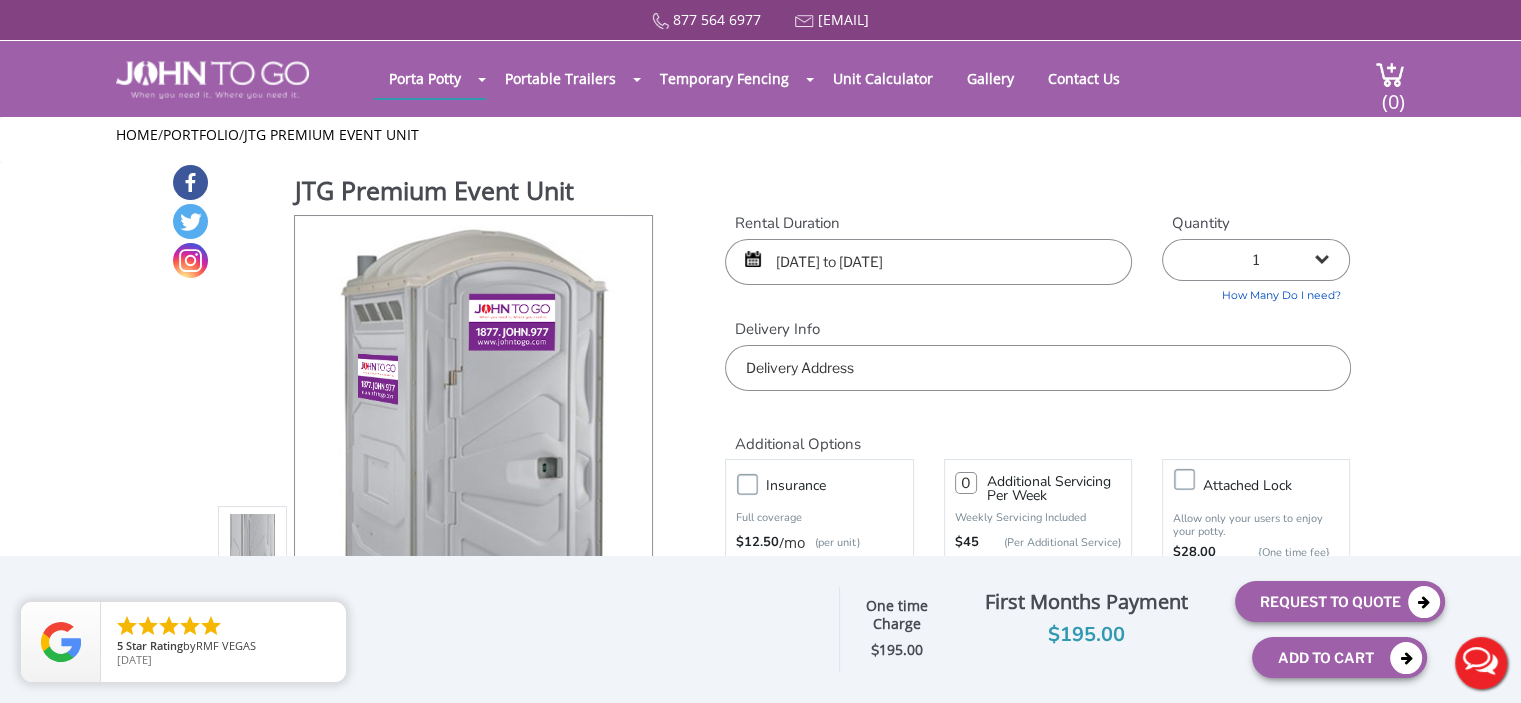 scroll, scrollTop: 533, scrollLeft: 0, axis: vertical 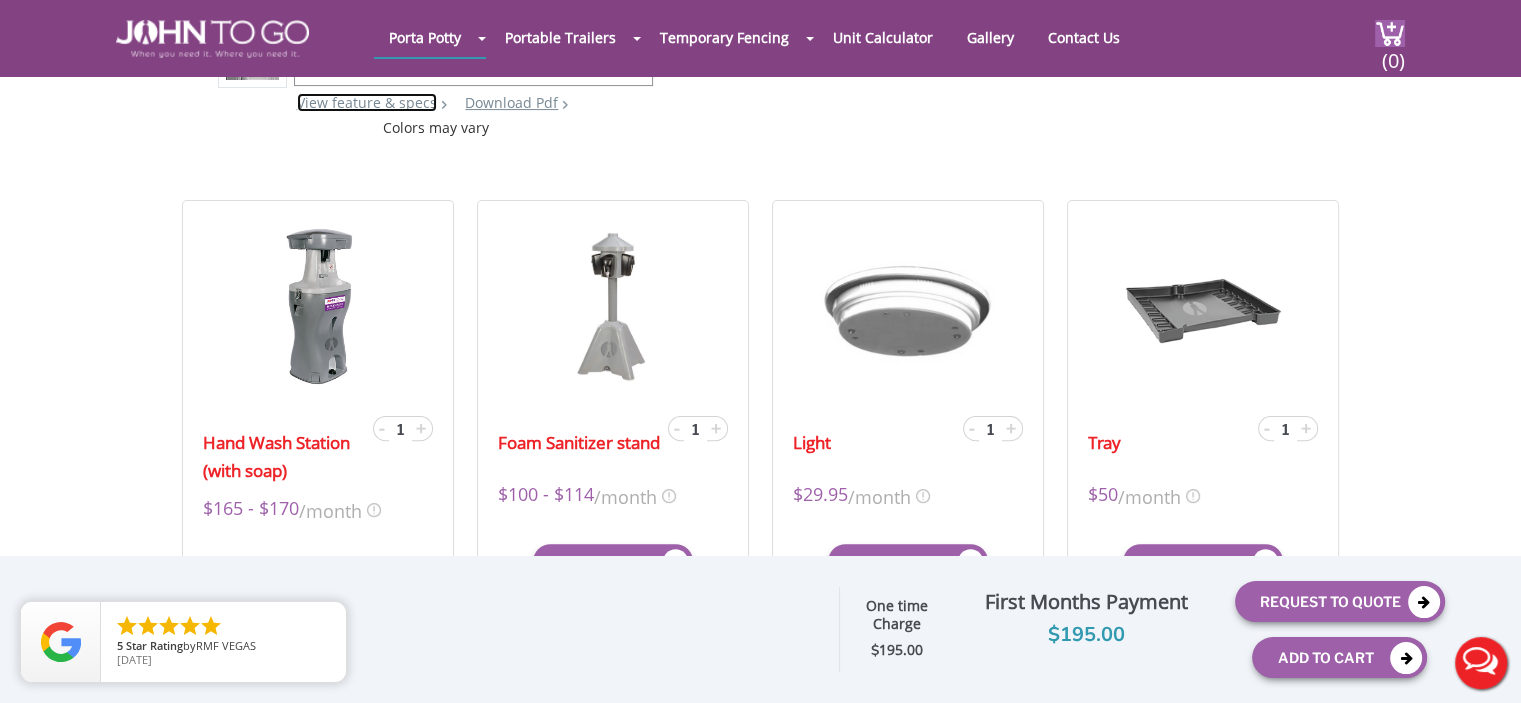 click on "View feature & specs" at bounding box center [367, 102] 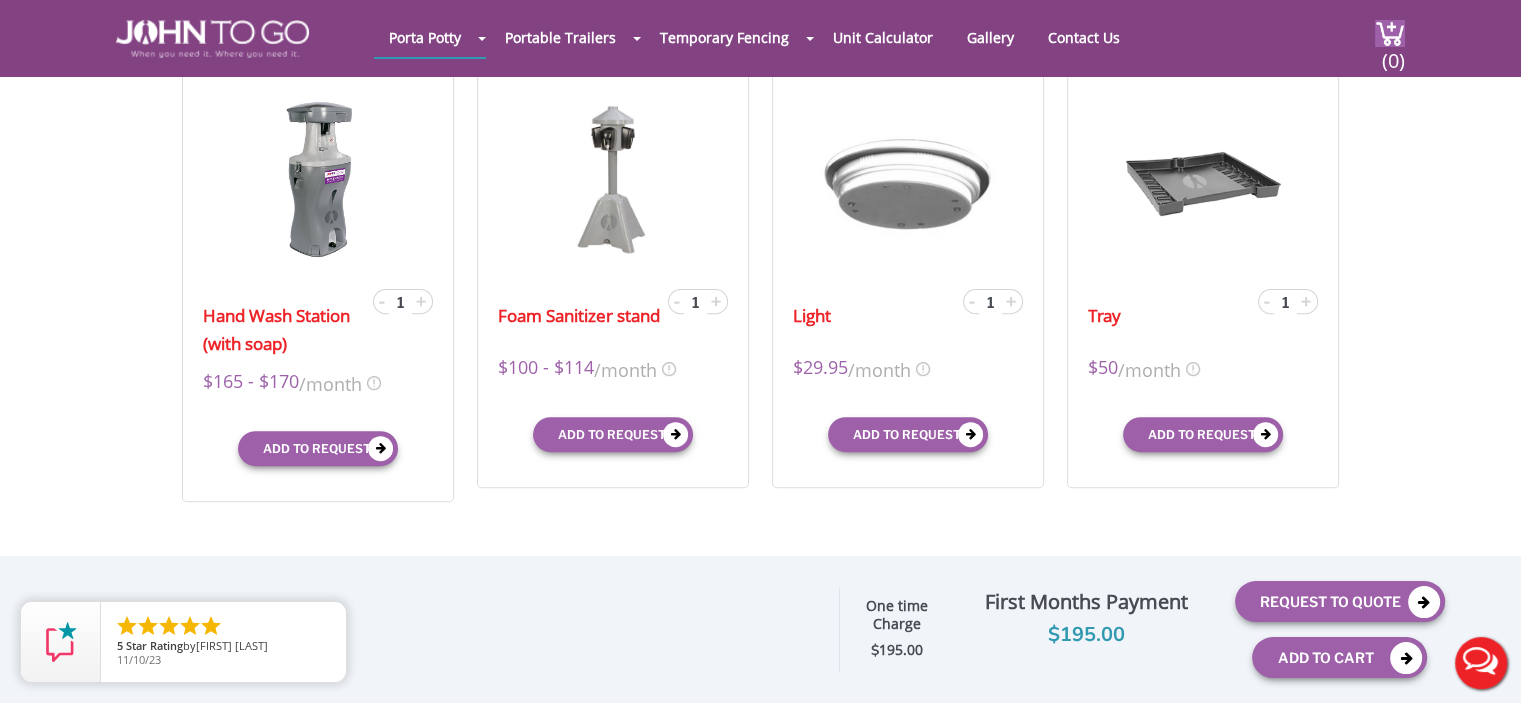 scroll, scrollTop: 126, scrollLeft: 0, axis: vertical 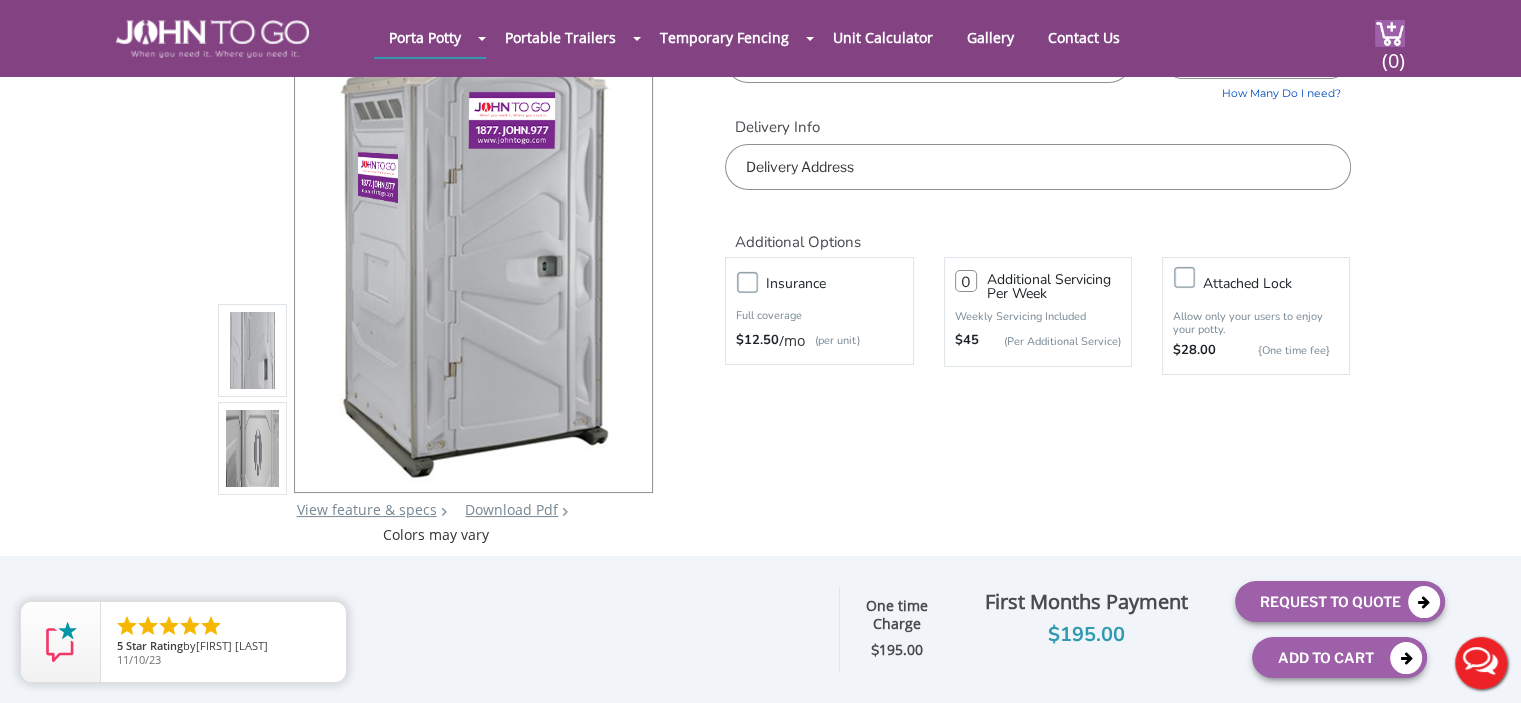 click at bounding box center (253, 352) 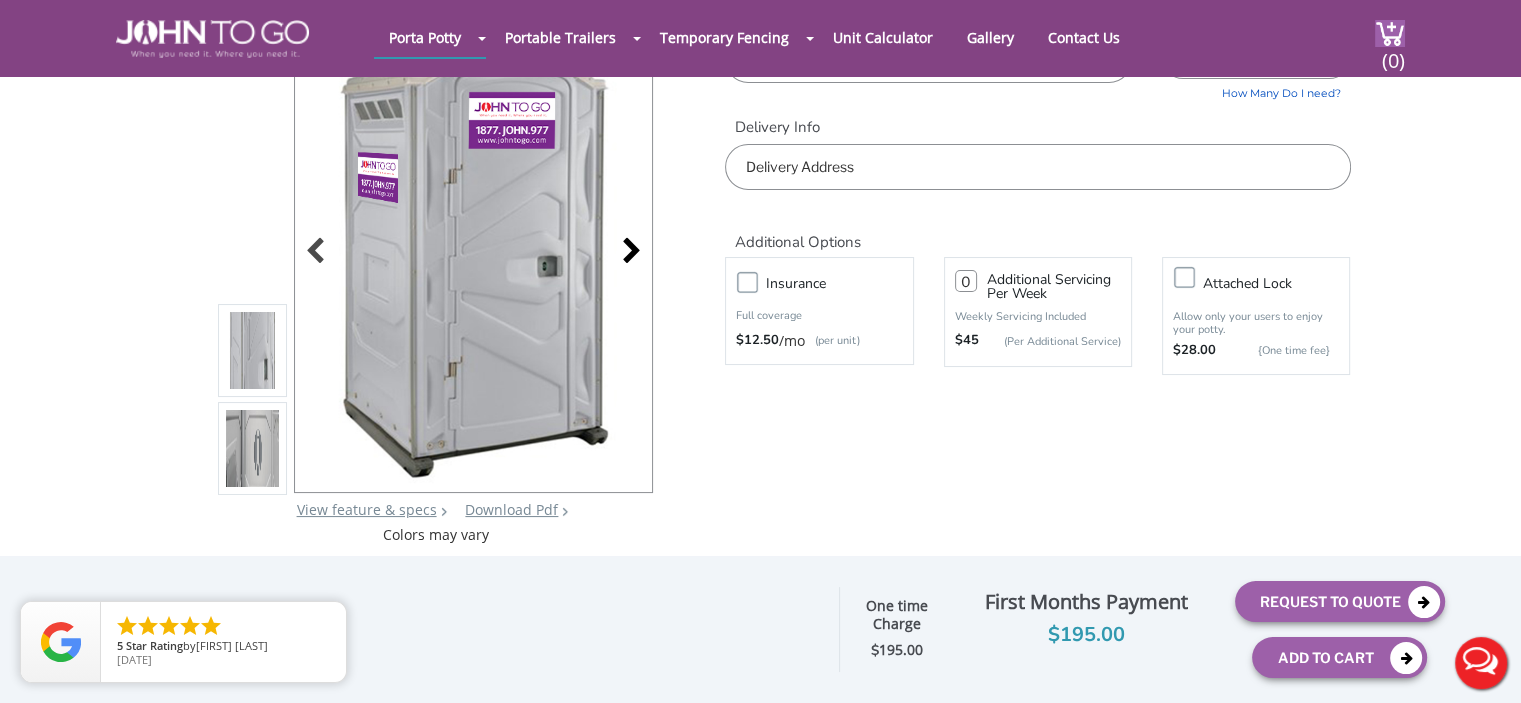 click at bounding box center [626, 253] 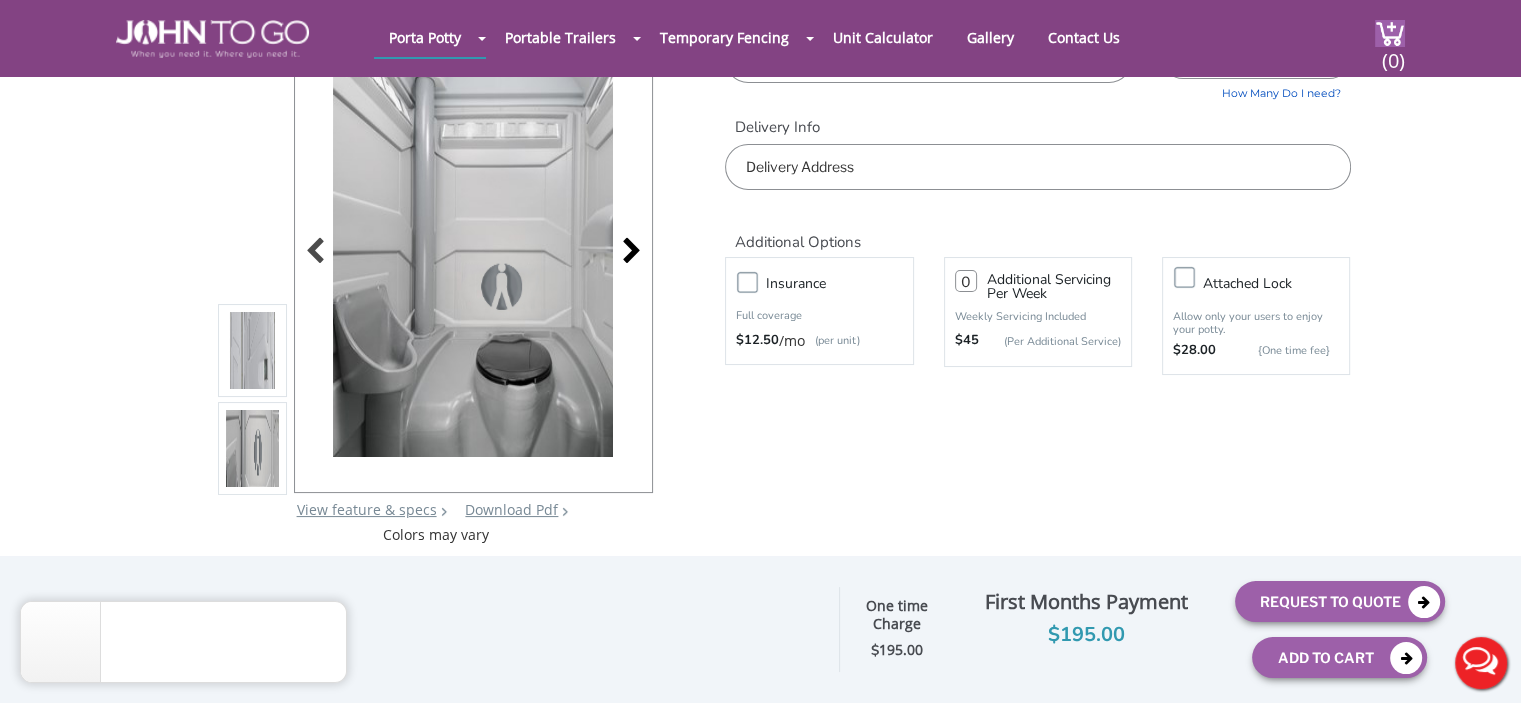 click at bounding box center (626, 253) 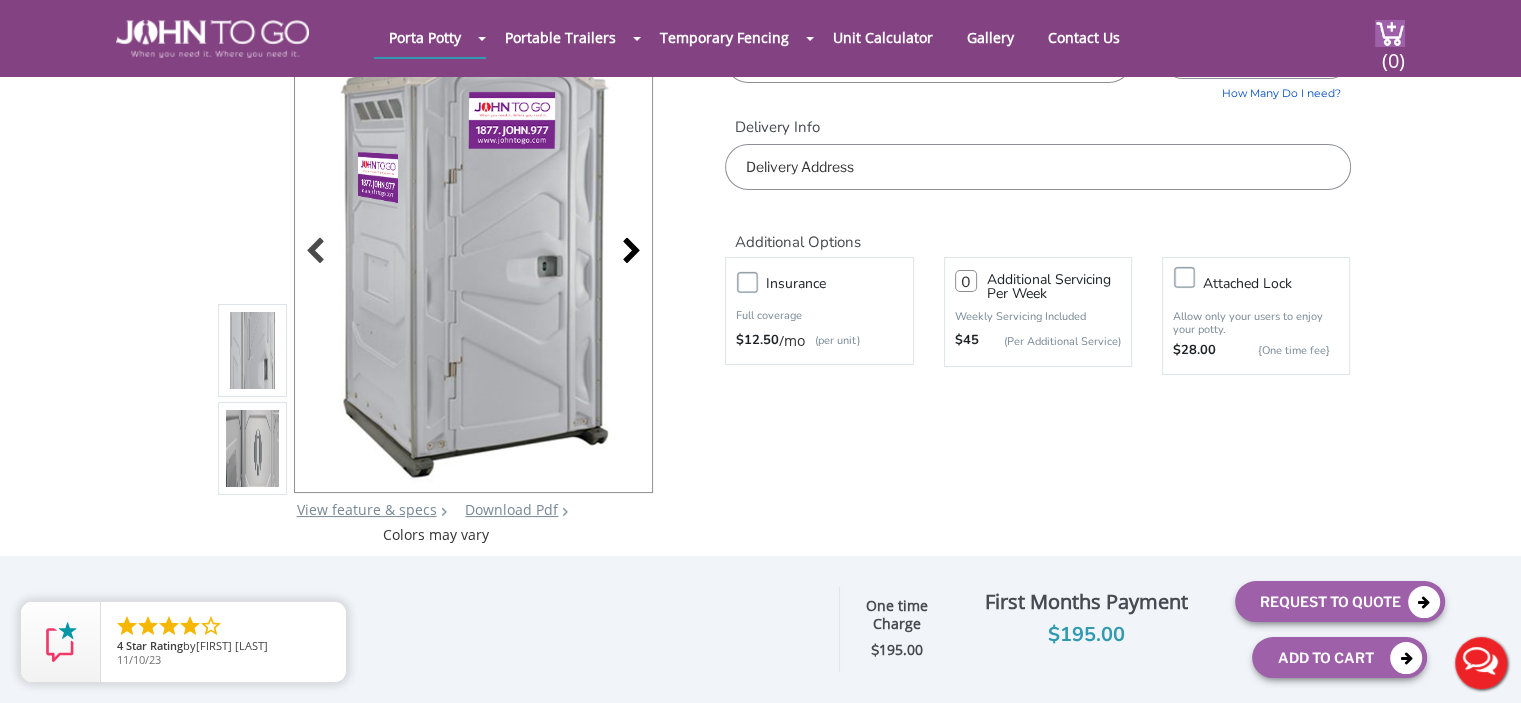 click at bounding box center (626, 253) 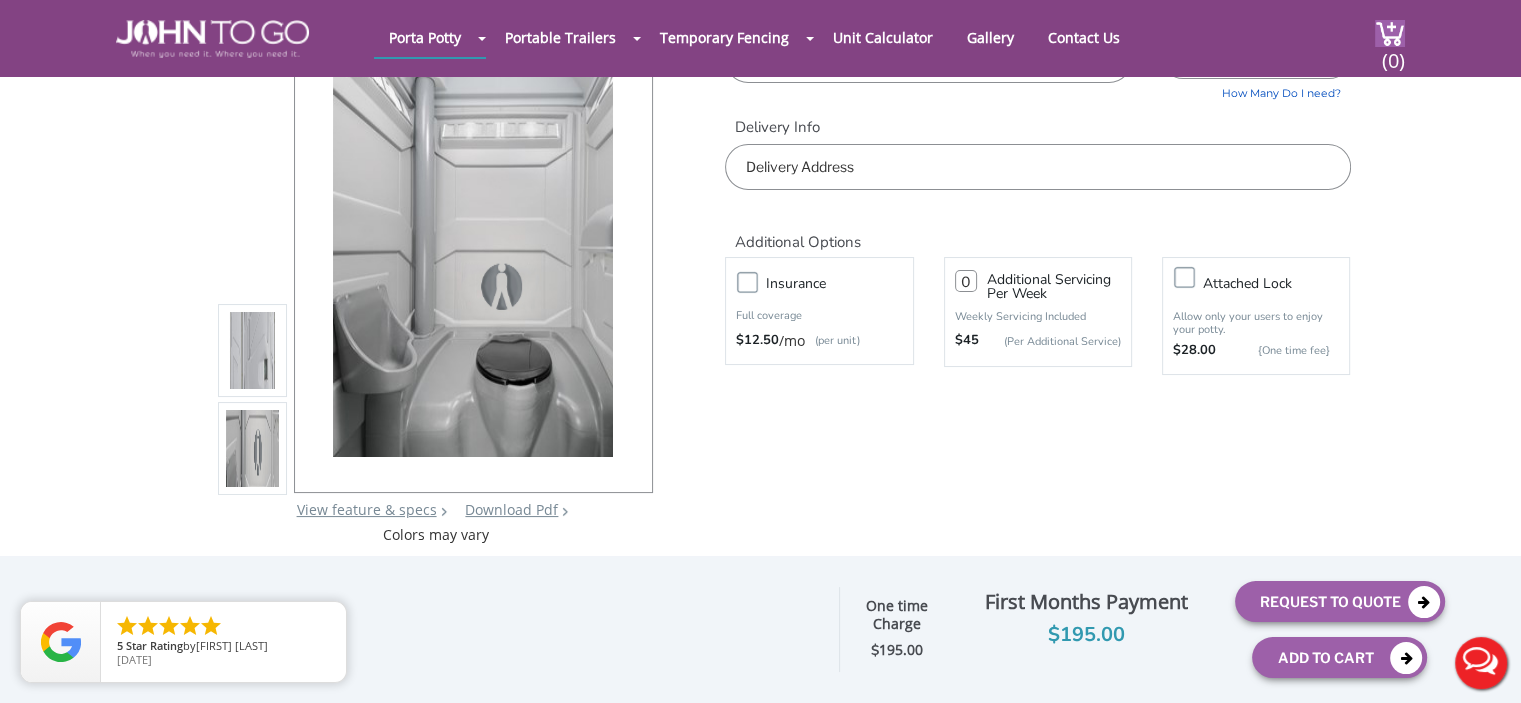 click at bounding box center [473, 253] 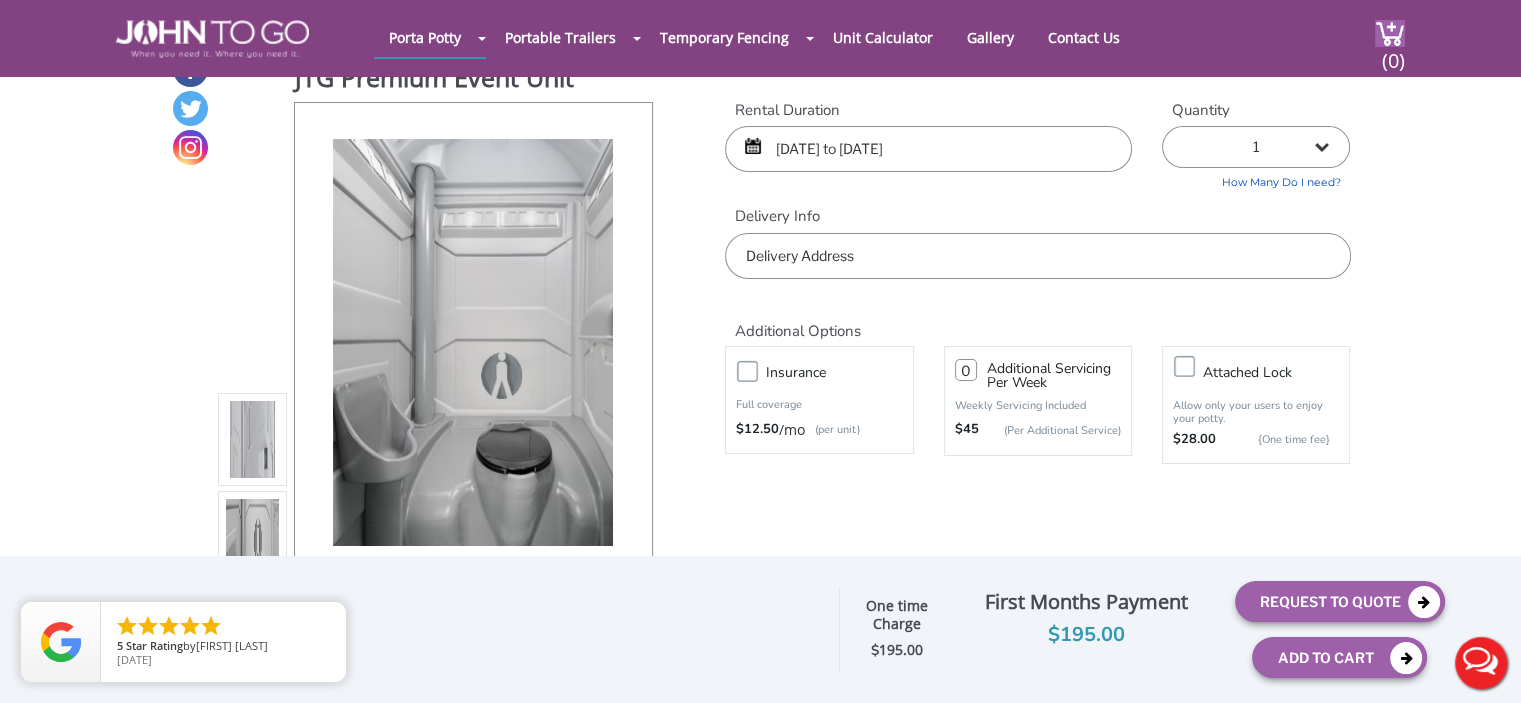 scroll, scrollTop: 0, scrollLeft: 0, axis: both 